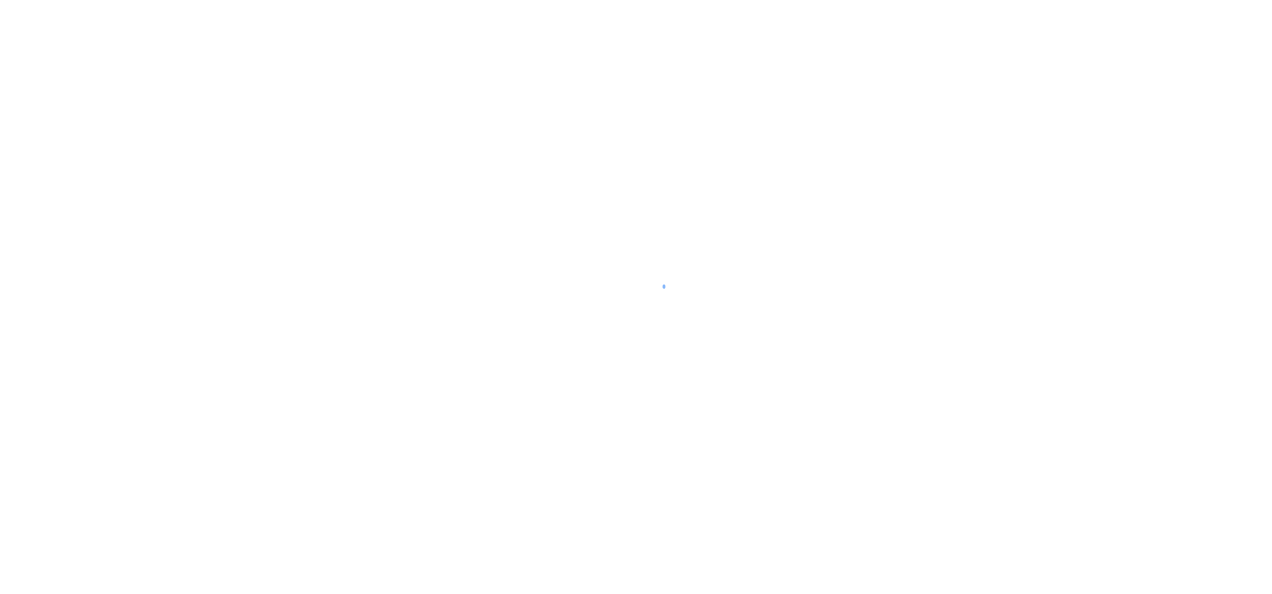 scroll, scrollTop: 0, scrollLeft: 0, axis: both 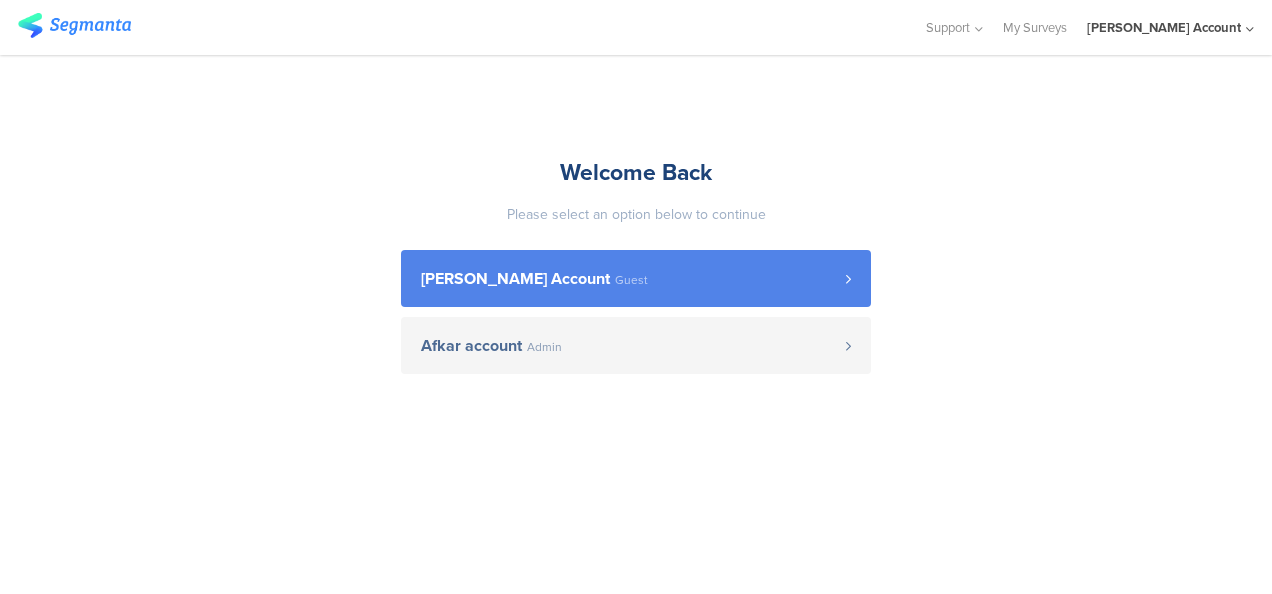 click on "[PERSON_NAME] Account" at bounding box center [515, 279] 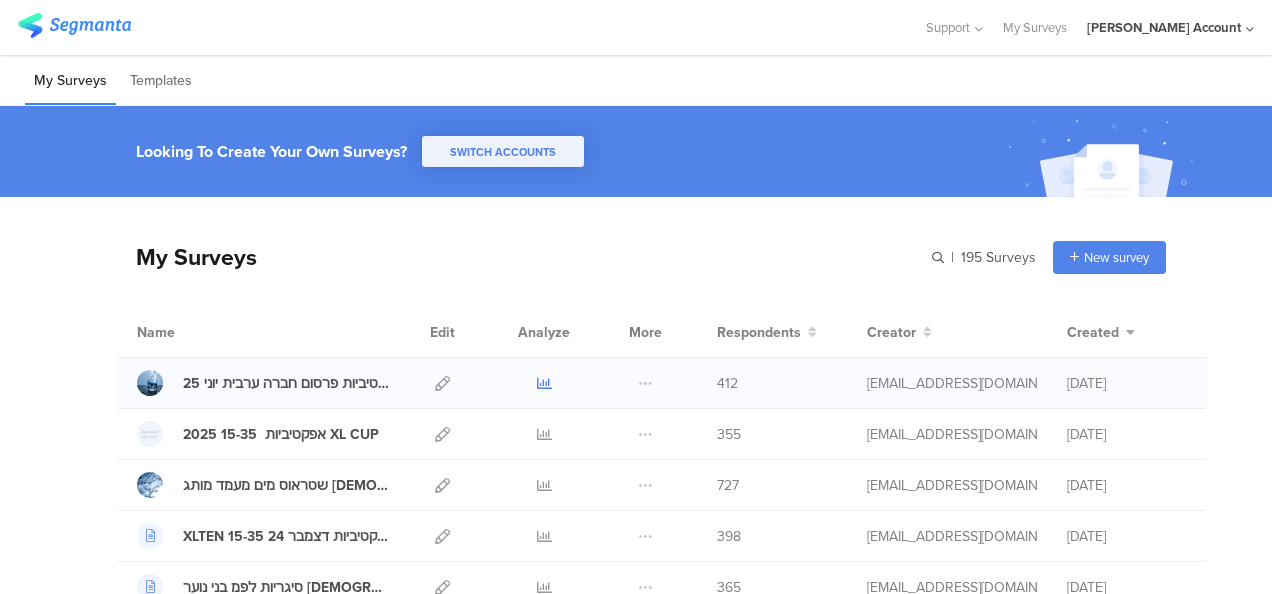 click at bounding box center [544, 383] 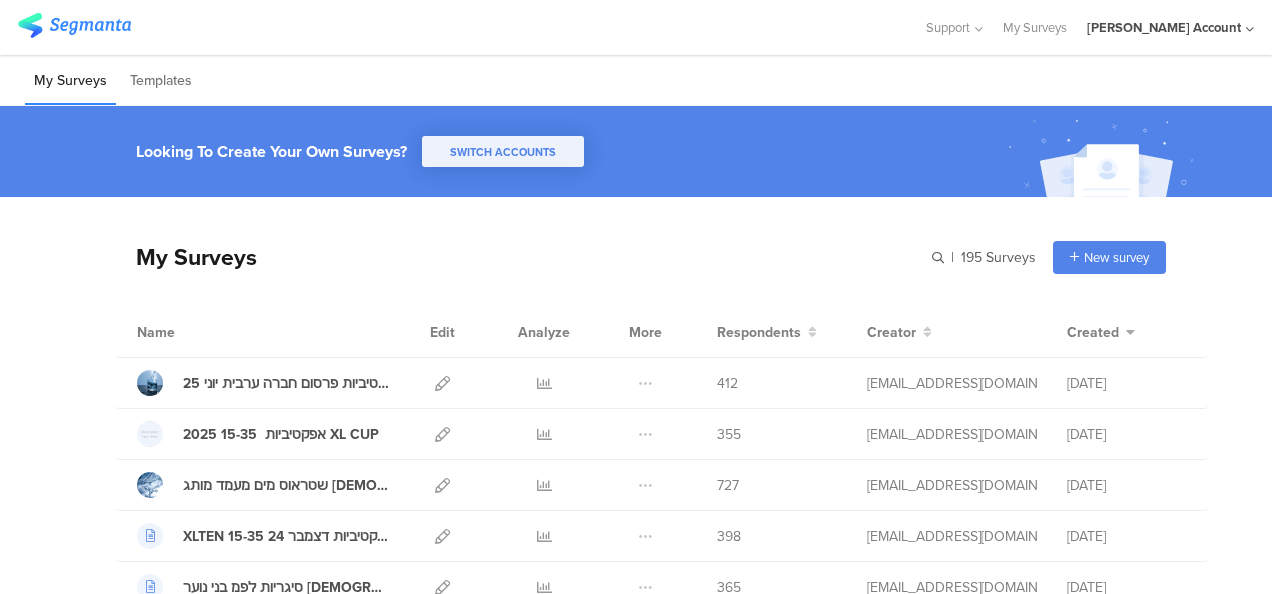 click on "My Surveys
|
195 Surveys
New survey
Start from scratch
Choose from templates" at bounding box center [641, 257] 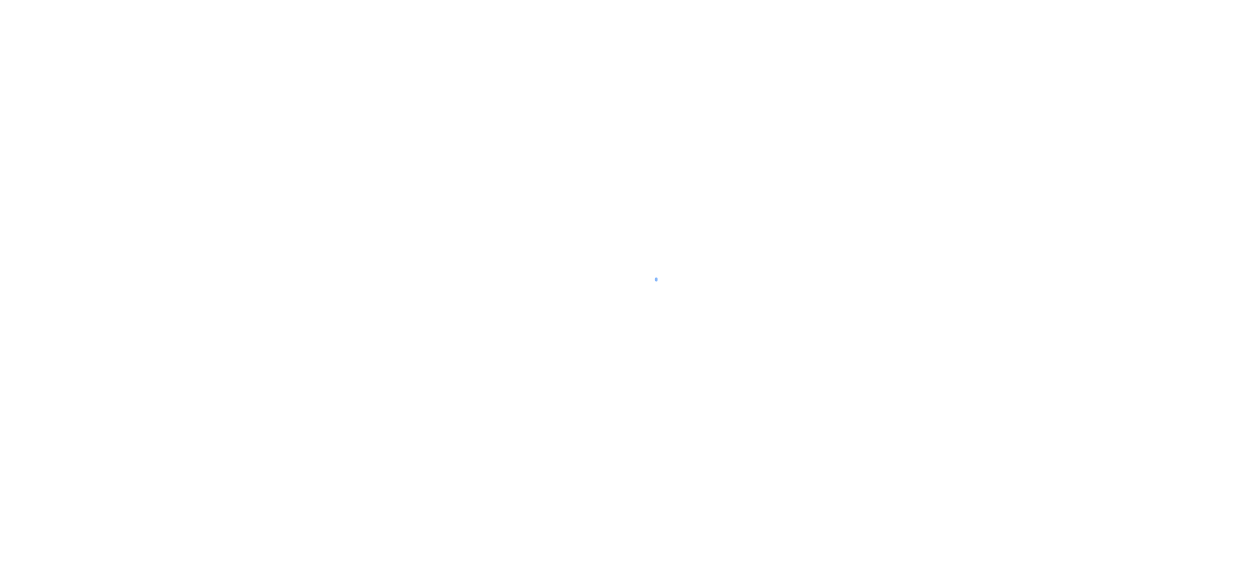 scroll, scrollTop: 0, scrollLeft: 0, axis: both 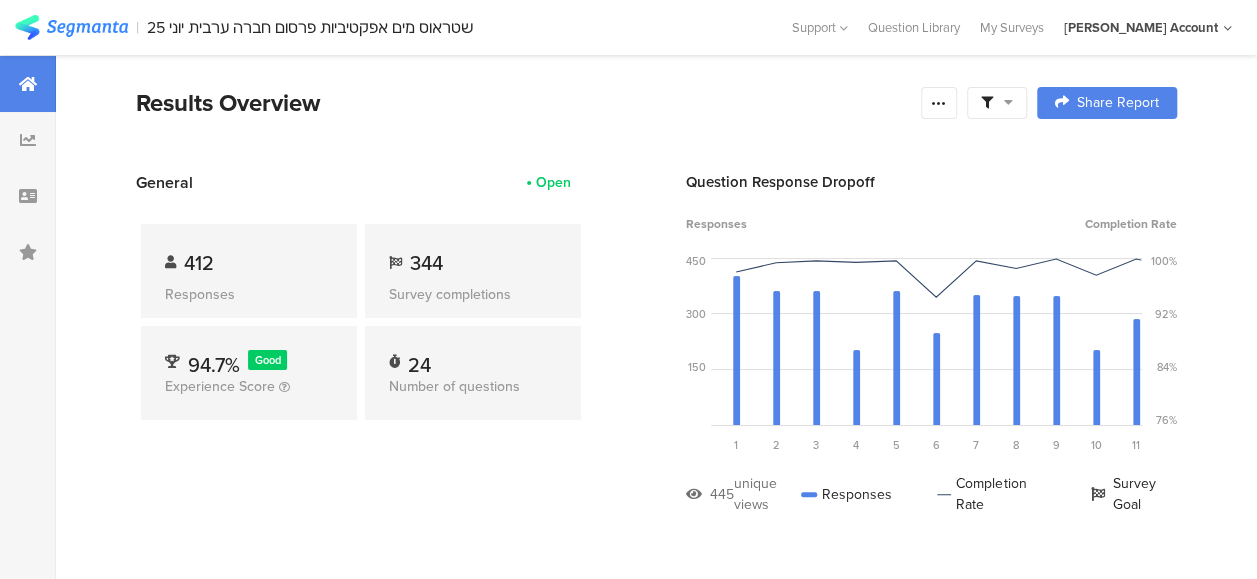 click at bounding box center (1008, 102) 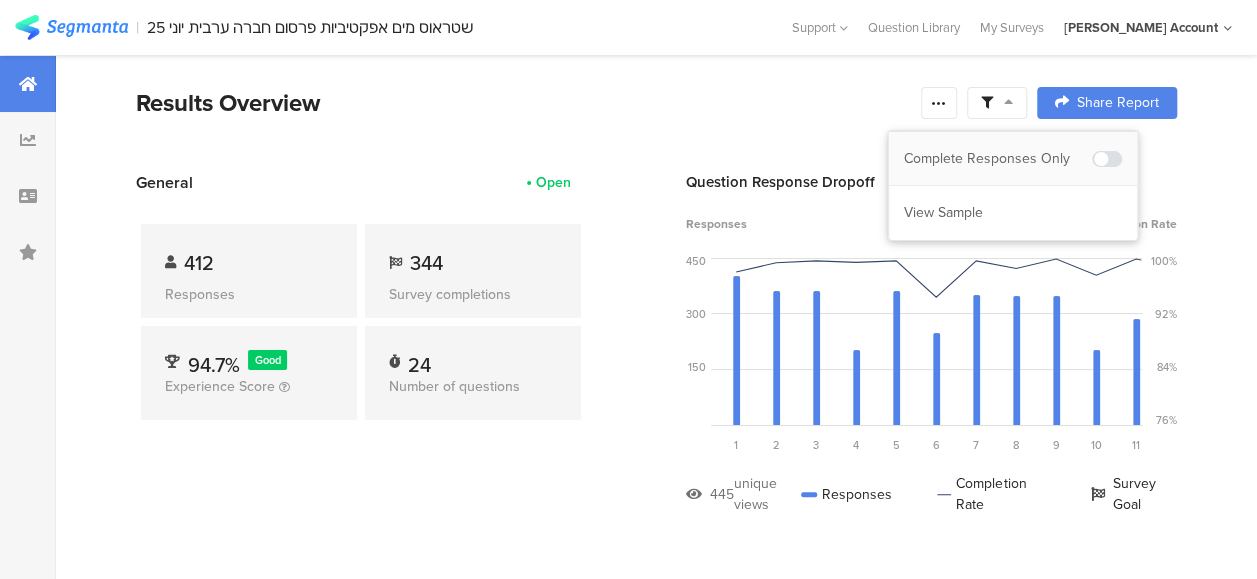 click on "Complete Responses Only" at bounding box center [998, 159] 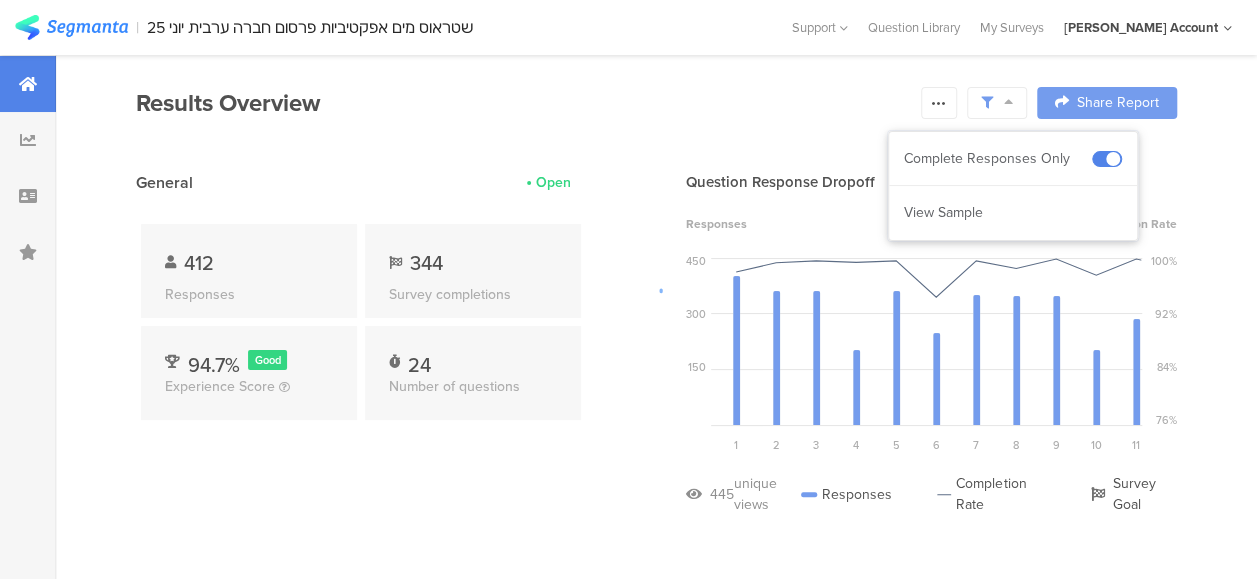 click at bounding box center (628, 289) 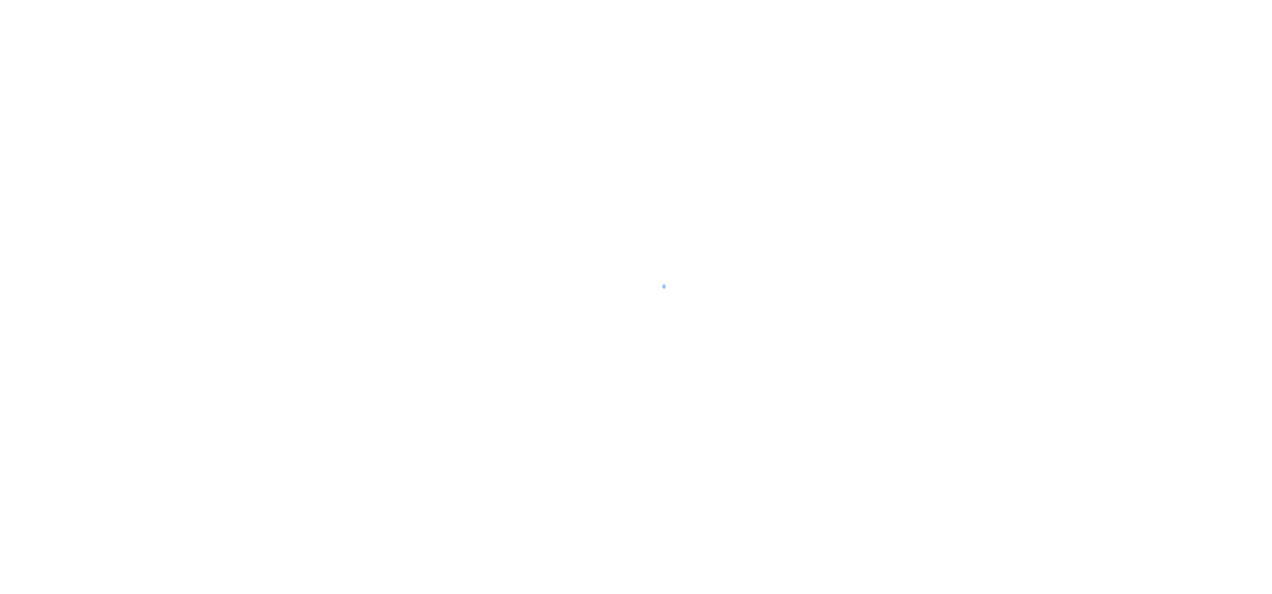scroll, scrollTop: 0, scrollLeft: 0, axis: both 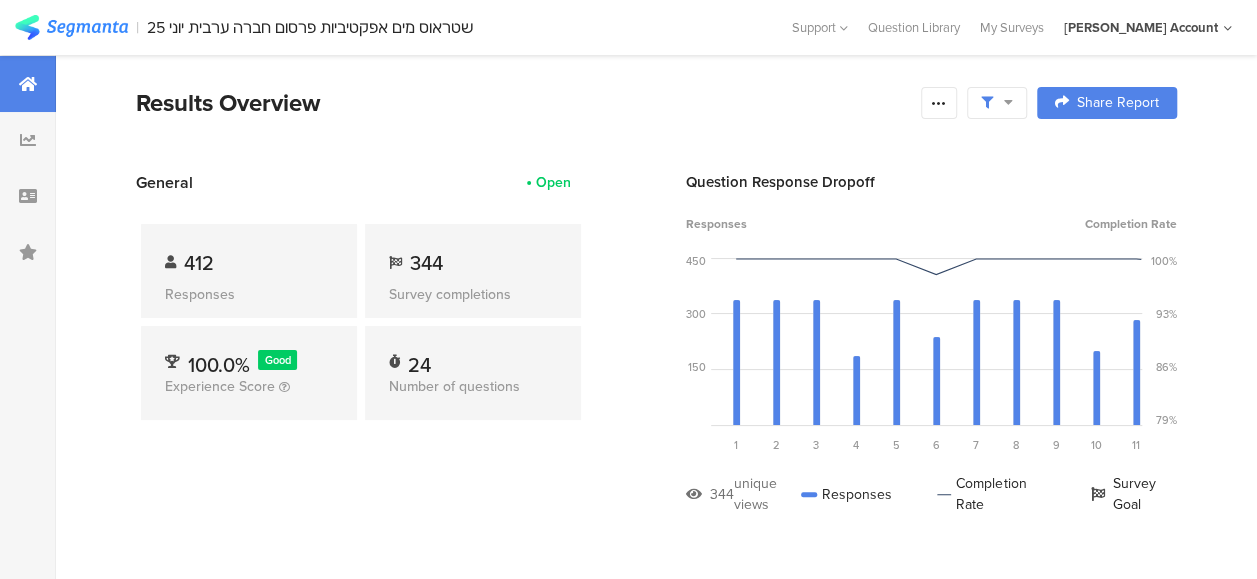 click on "344" at bounding box center [426, 263] 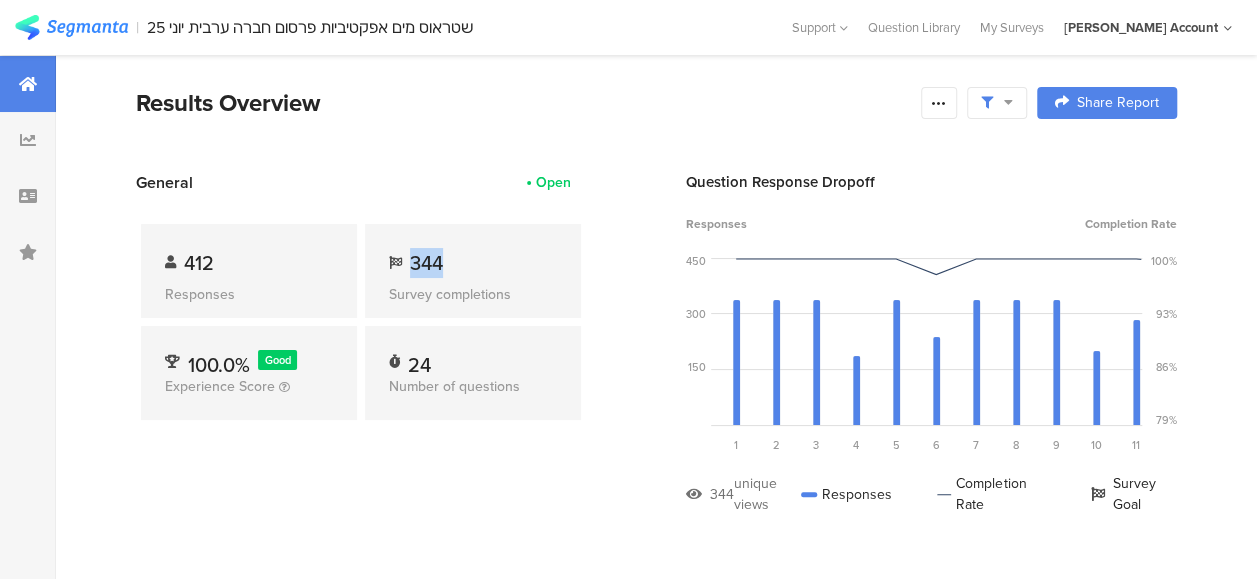 click on "344" at bounding box center [426, 263] 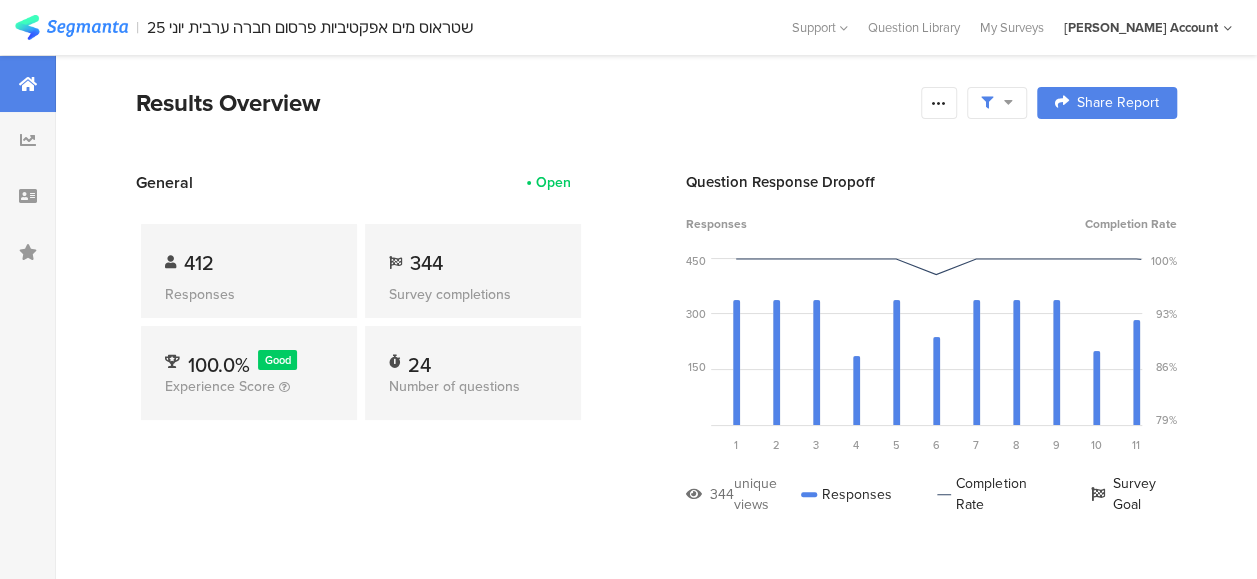 drag, startPoint x: 431, startPoint y: 262, endPoint x: 606, endPoint y: 372, distance: 206.70027 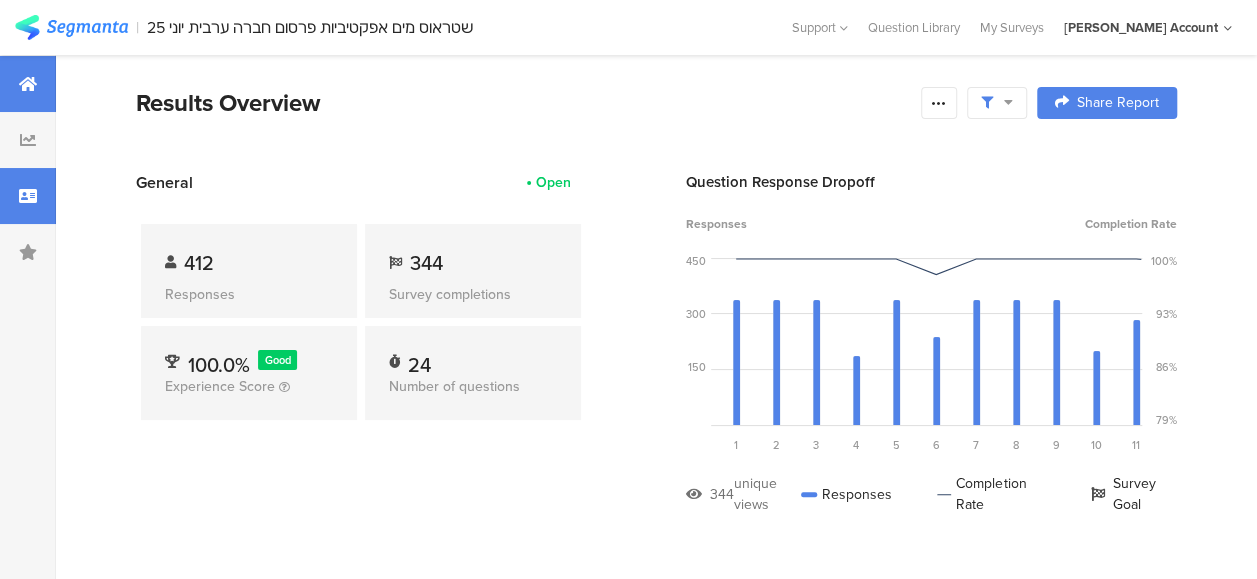 click at bounding box center (28, 196) 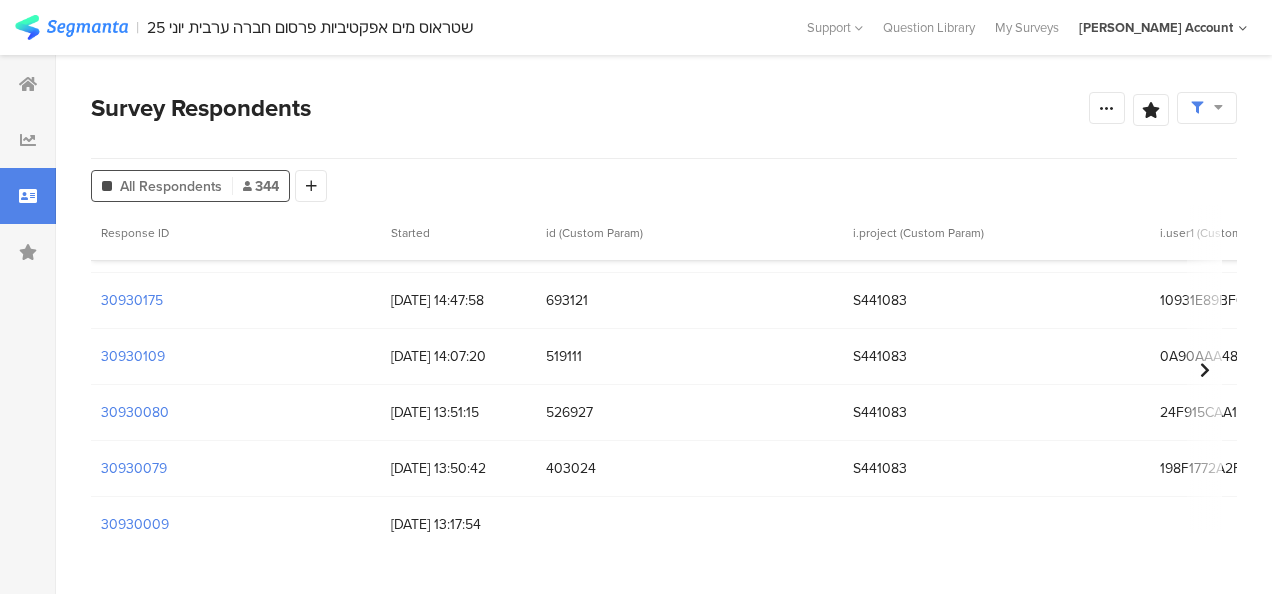 scroll, scrollTop: 0, scrollLeft: 0, axis: both 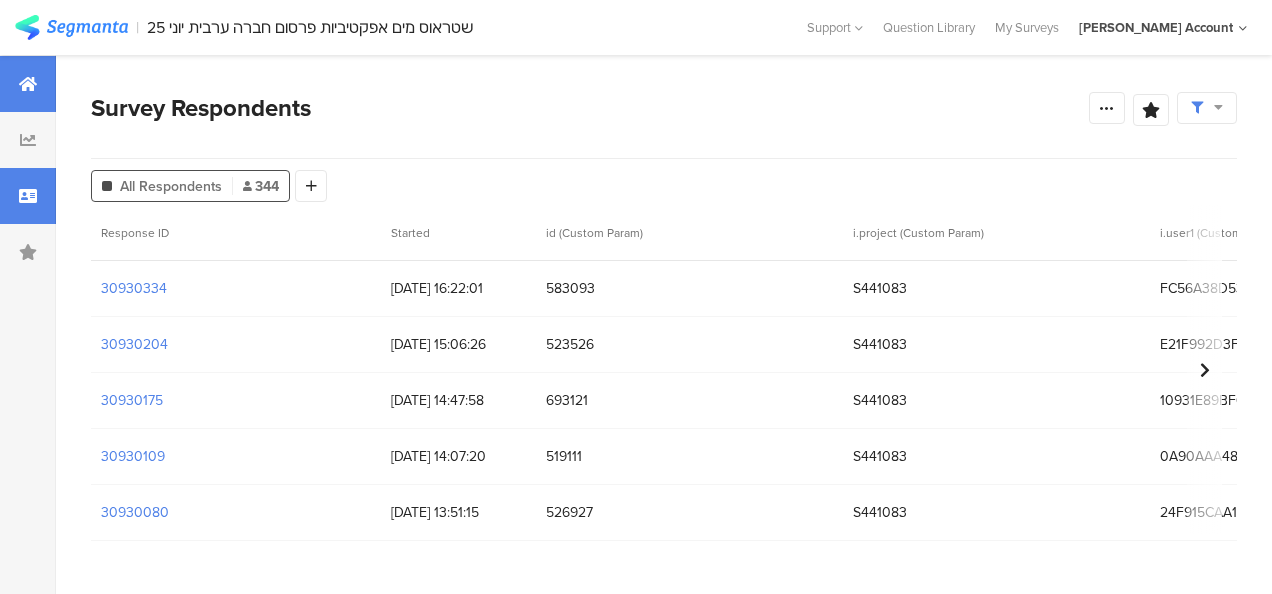 click at bounding box center (28, 84) 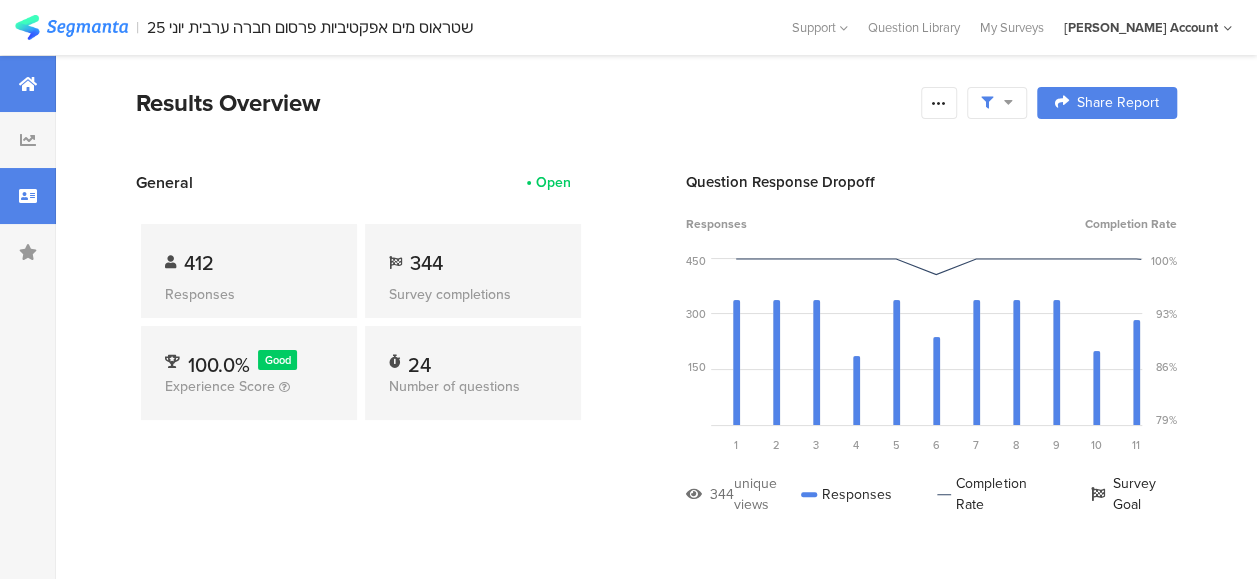 click at bounding box center (28, 196) 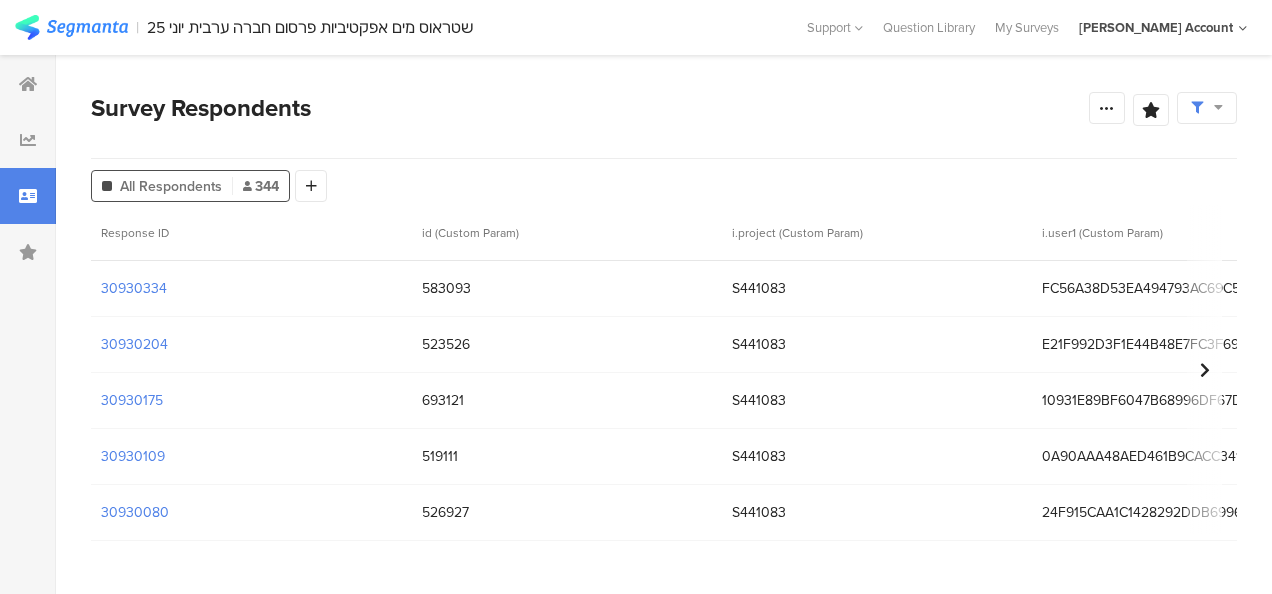 scroll, scrollTop: 0, scrollLeft: 0, axis: both 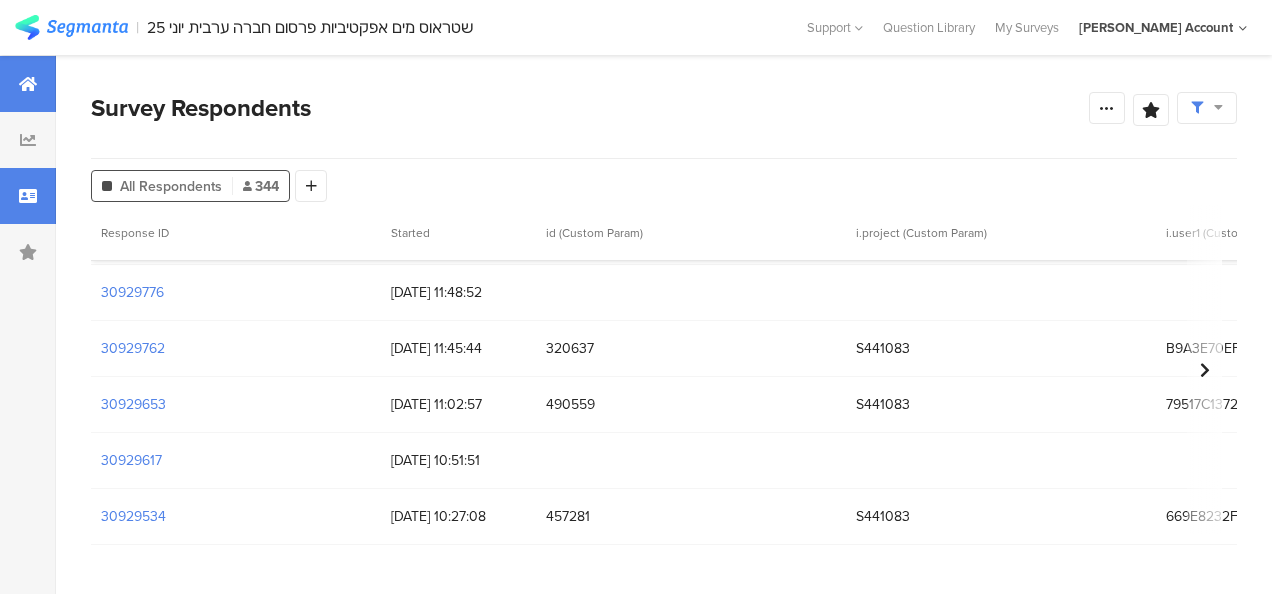 click at bounding box center (28, 84) 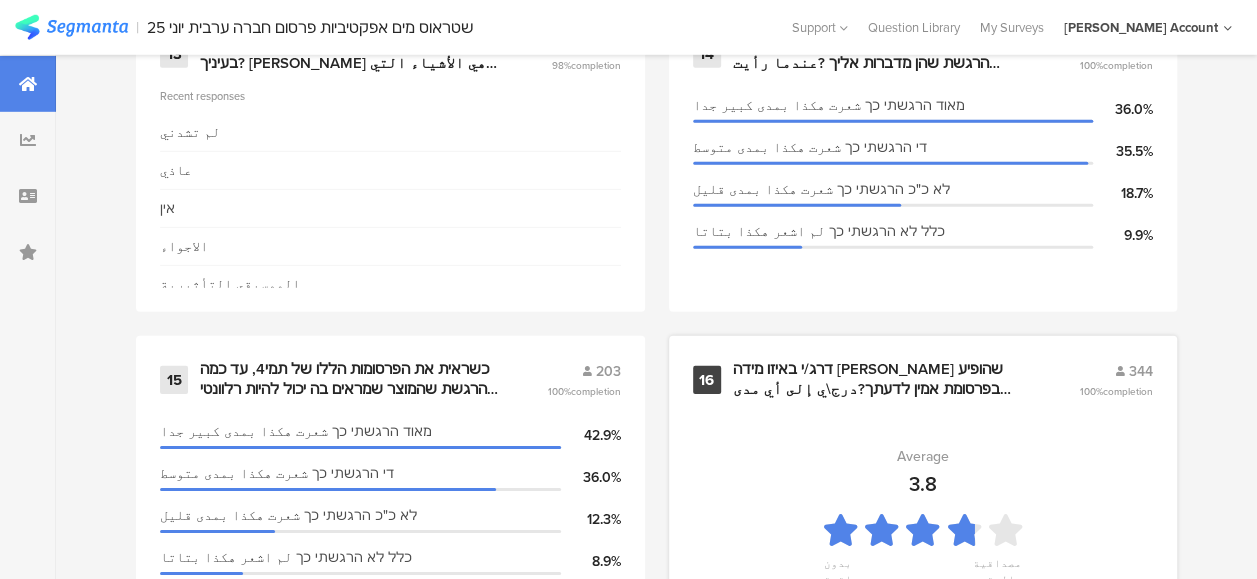 scroll, scrollTop: 3000, scrollLeft: 0, axis: vertical 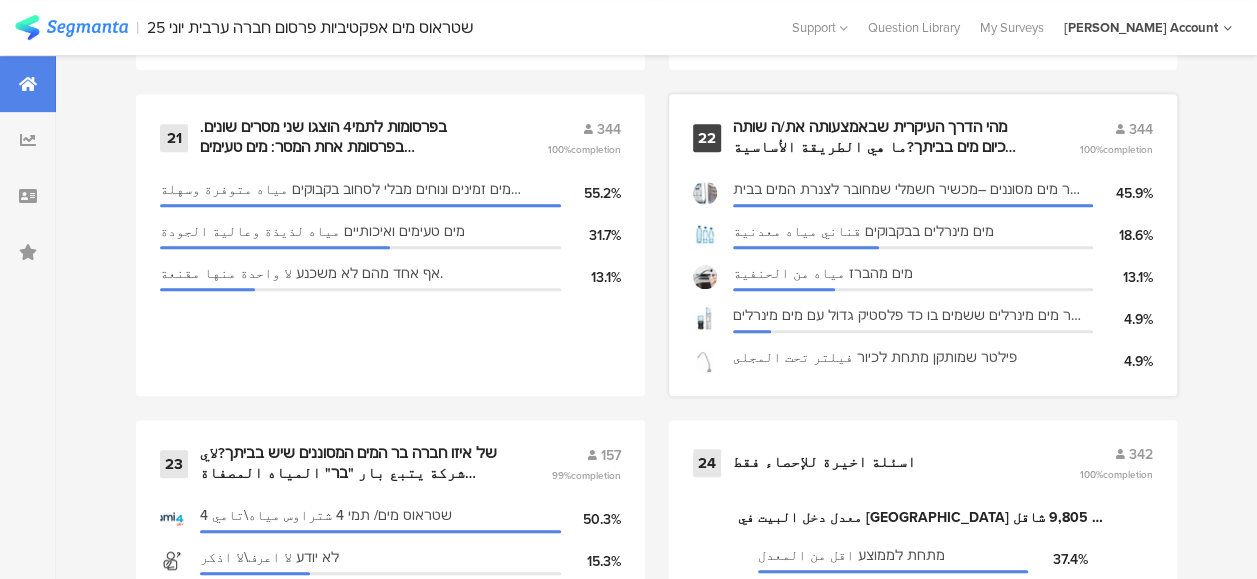 click on "מהי הדרך העיקרית שבאמצעותה את/ה שותה כיום מים בביתך?ما هي الطريقة الأساسية بواسطتها تشربون المياه في بيتكم؟" at bounding box center (882, 137) 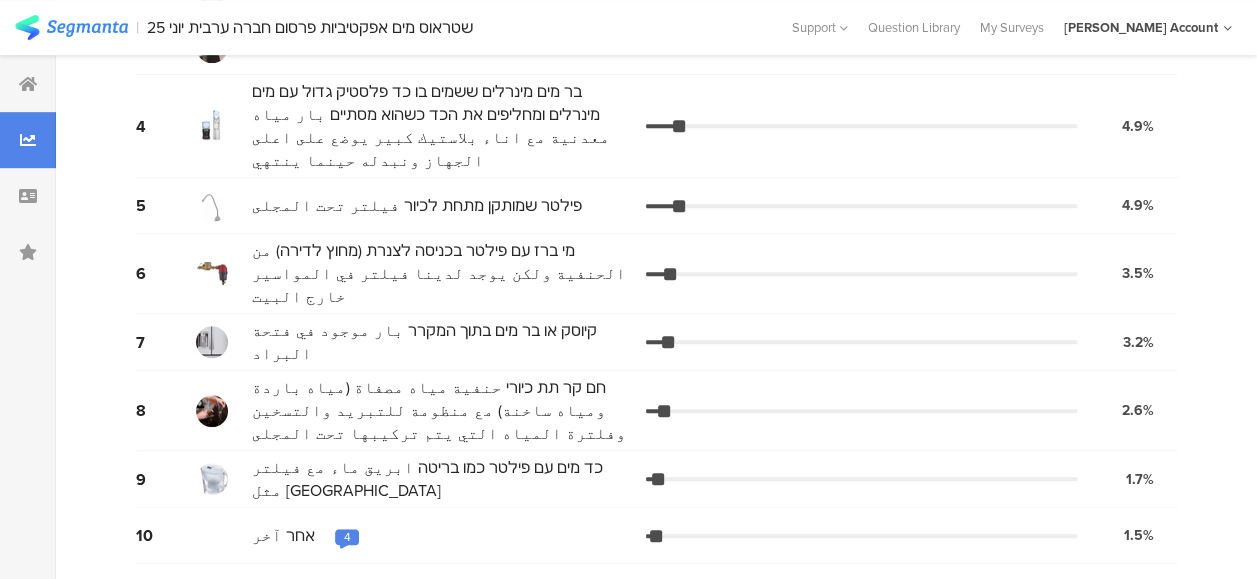 scroll, scrollTop: 0, scrollLeft: 0, axis: both 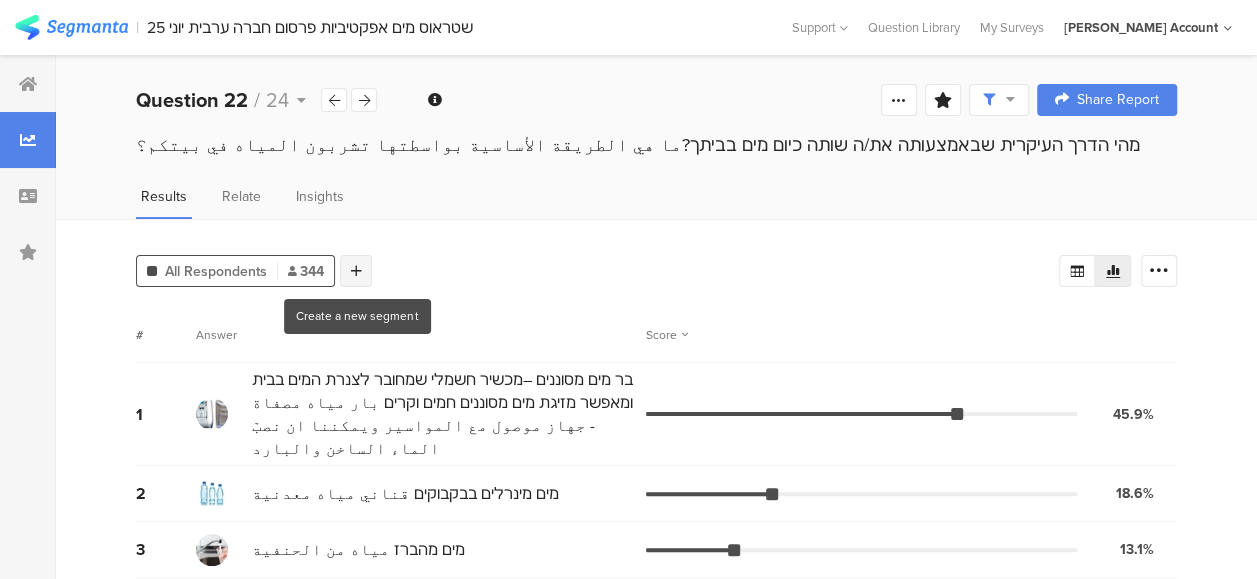 click at bounding box center [356, 271] 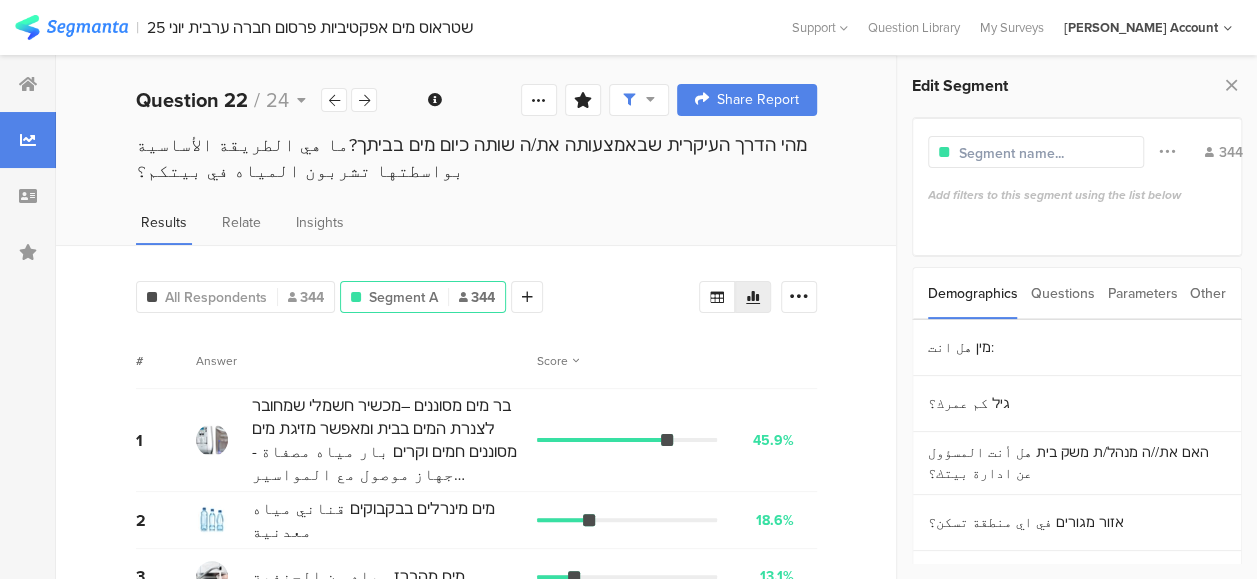 click on "Parameters" at bounding box center (1142, 293) 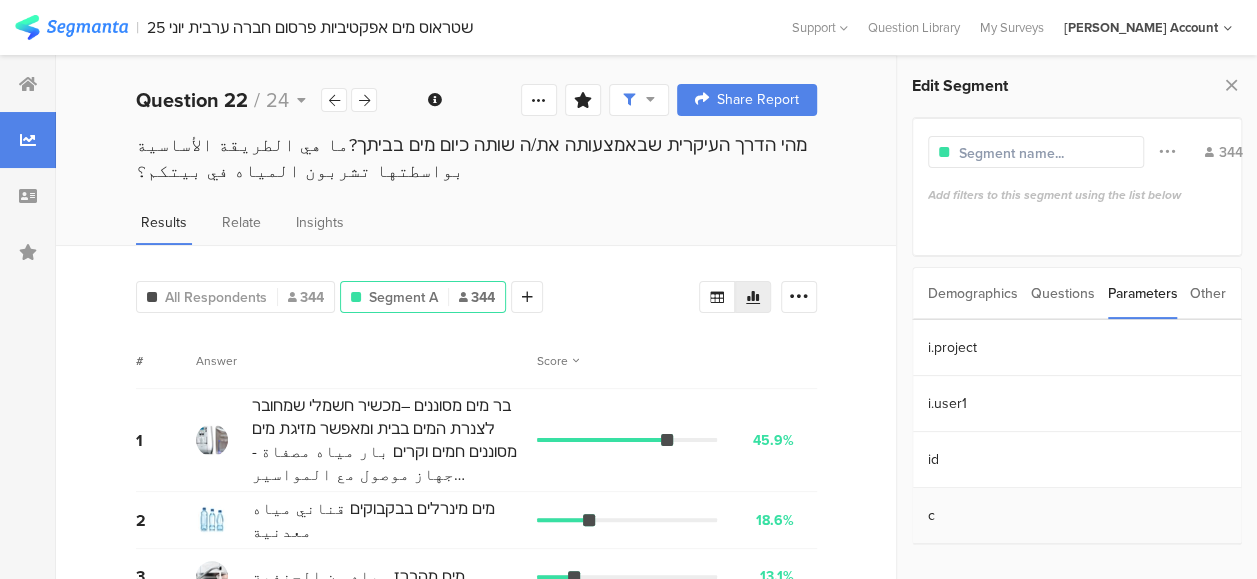 click on "c" at bounding box center (1077, 516) 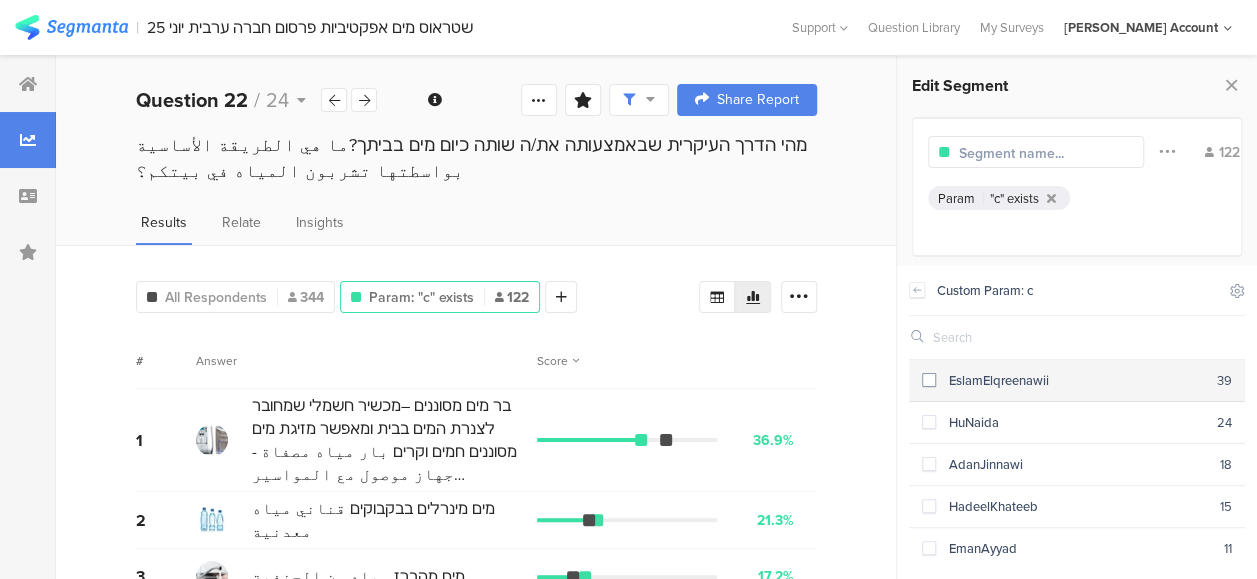 click at bounding box center [929, 380] 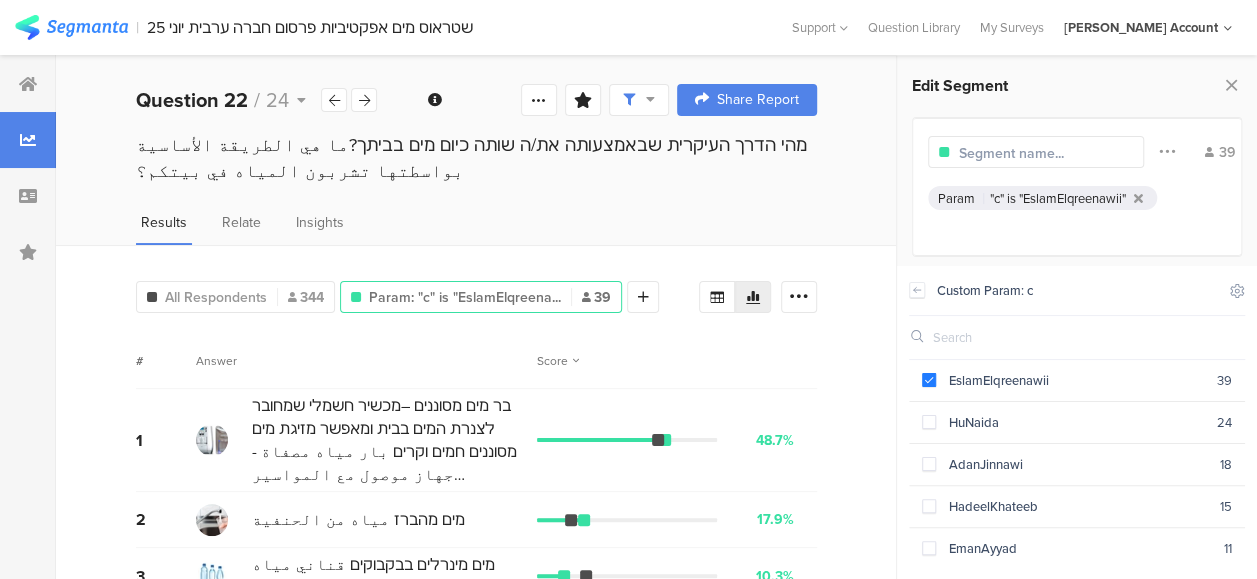scroll, scrollTop: 100, scrollLeft: 0, axis: vertical 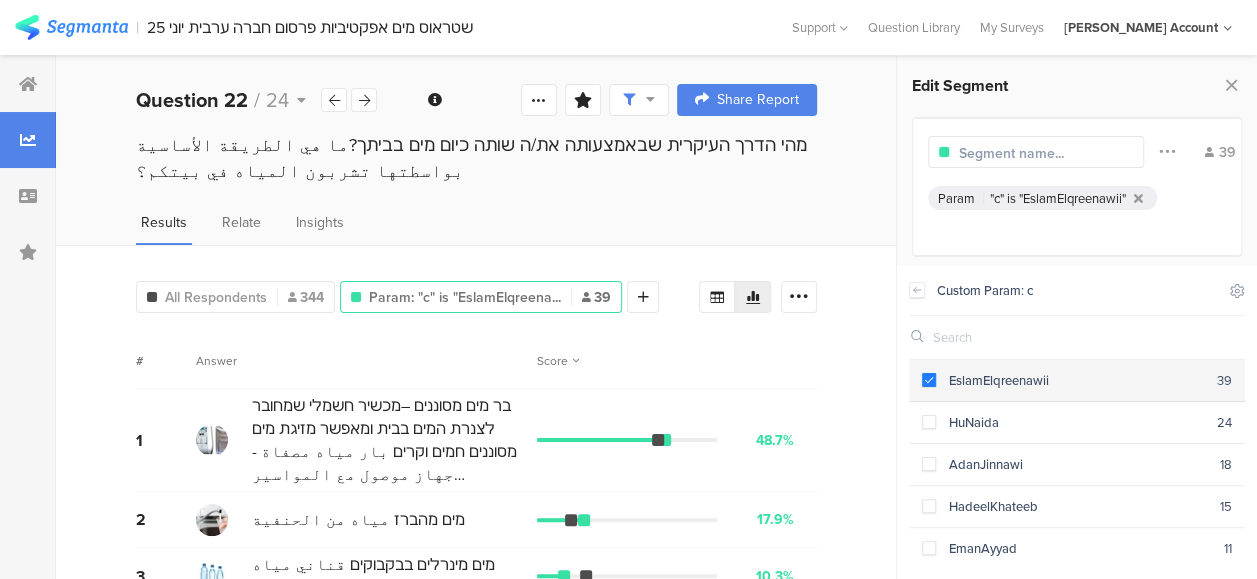 click at bounding box center (929, 380) 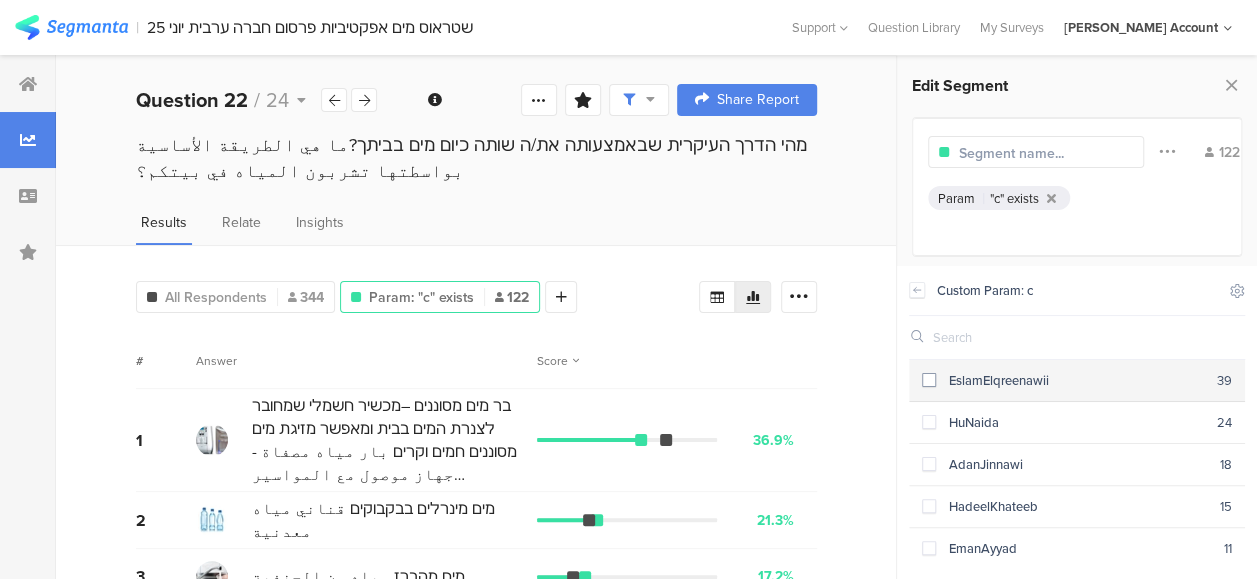 click at bounding box center [929, 380] 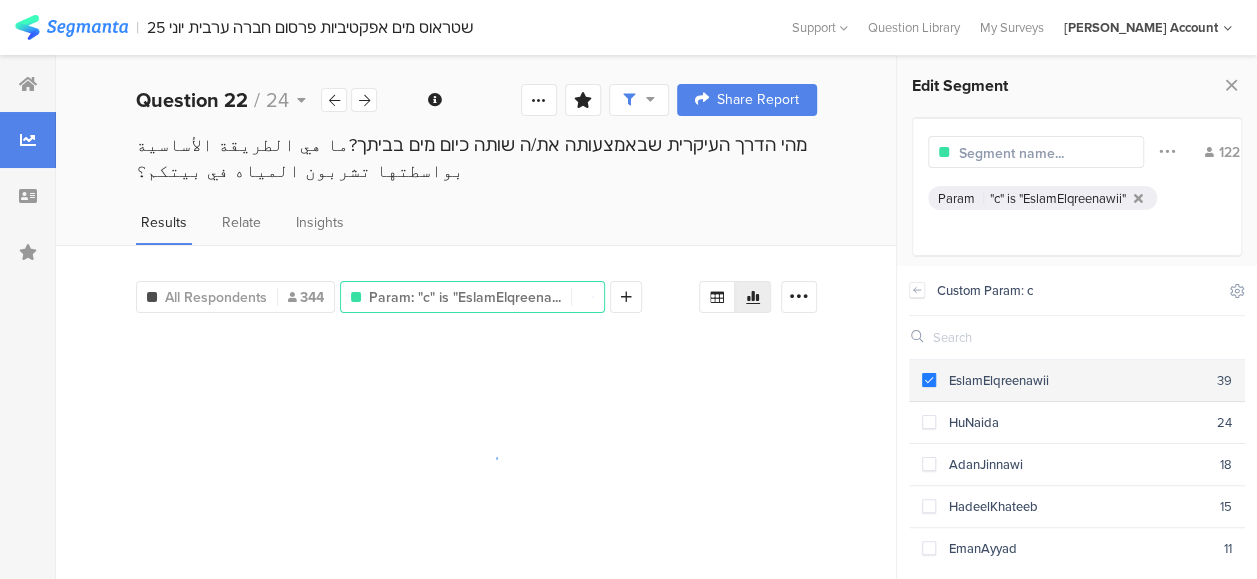 click at bounding box center (929, 380) 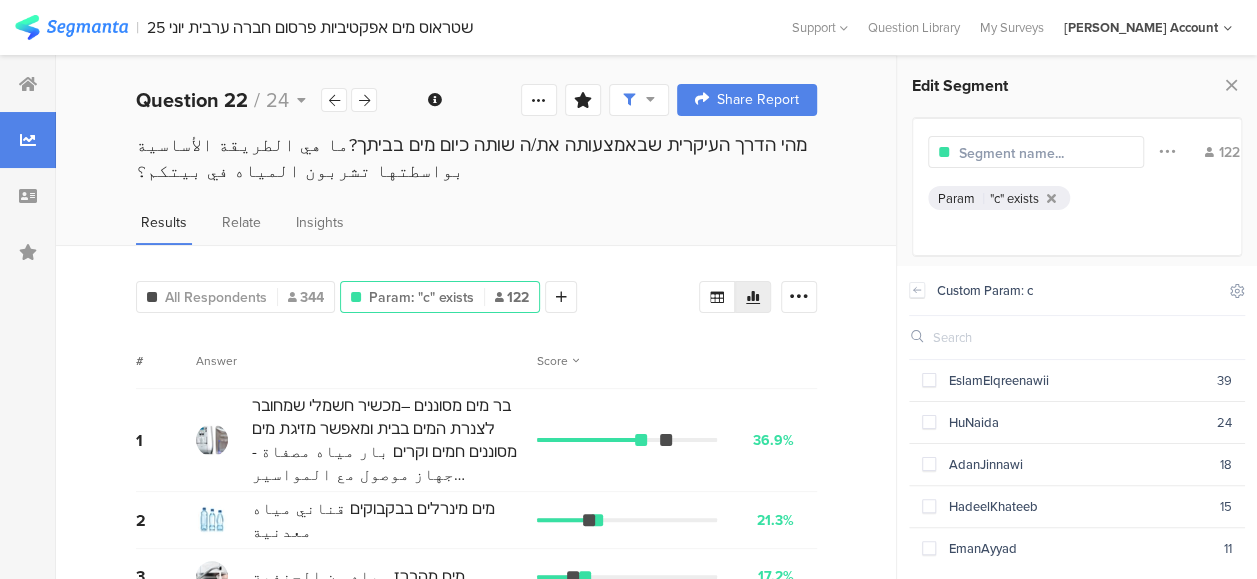click on "Custom Param: c               Include Respondents
EslamElqreenawii
39
HuNaida
24
AdanJinnawi
18
HadeelKhateeb
15
EmanAyyad
11
HayaKhoury
5
FatmaYasseen
3
TaimaaKhttar
3
1
AlaaAbuleil
1
Fakhri
1
LanaAbukhamees
1" at bounding box center (1077, 422) 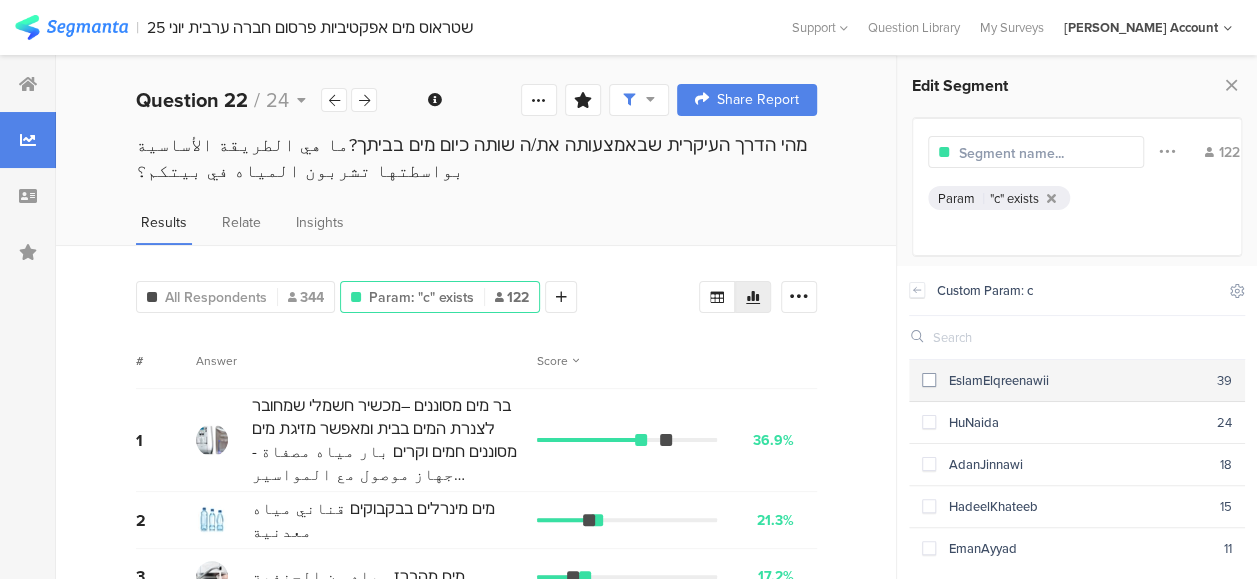 click at bounding box center (929, 380) 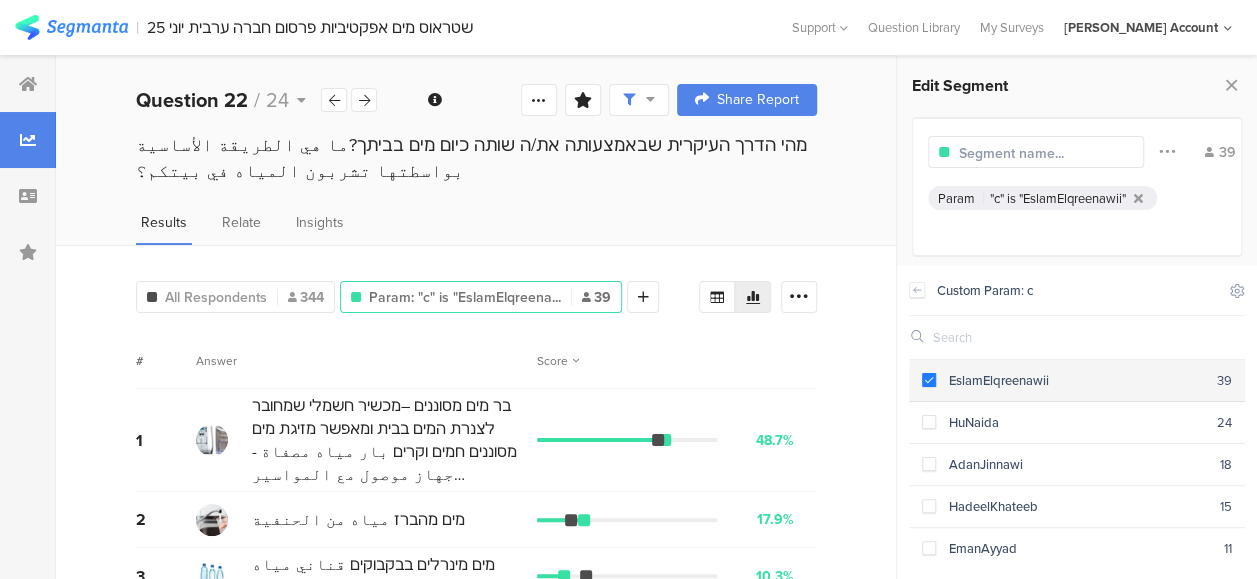 click at bounding box center (929, 380) 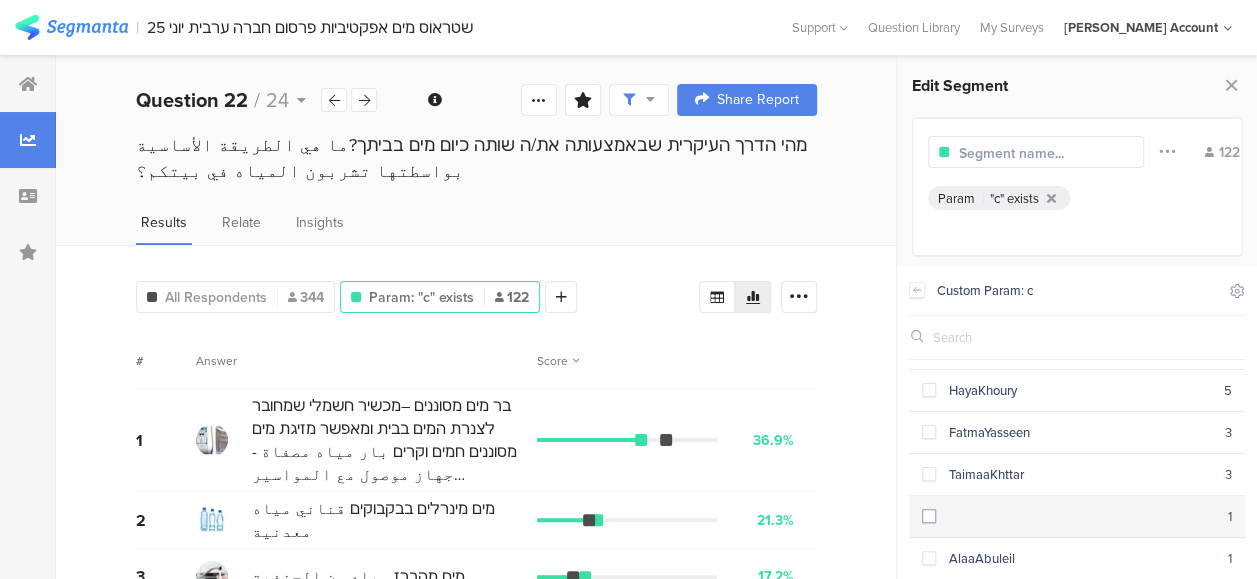 scroll, scrollTop: 289, scrollLeft: 0, axis: vertical 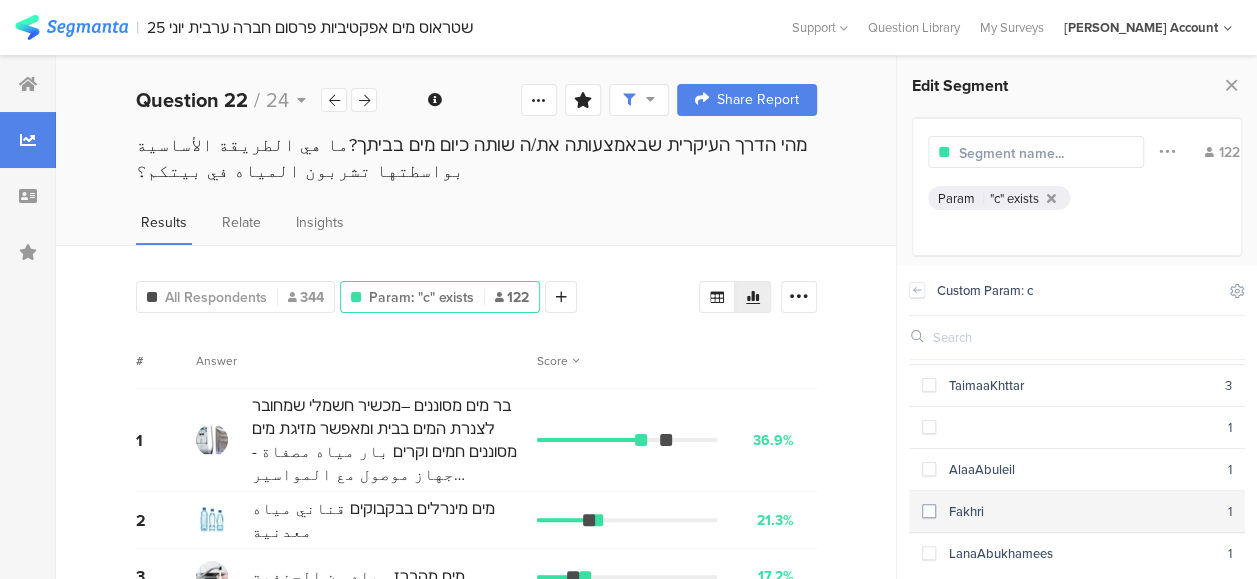 click at bounding box center [929, 511] 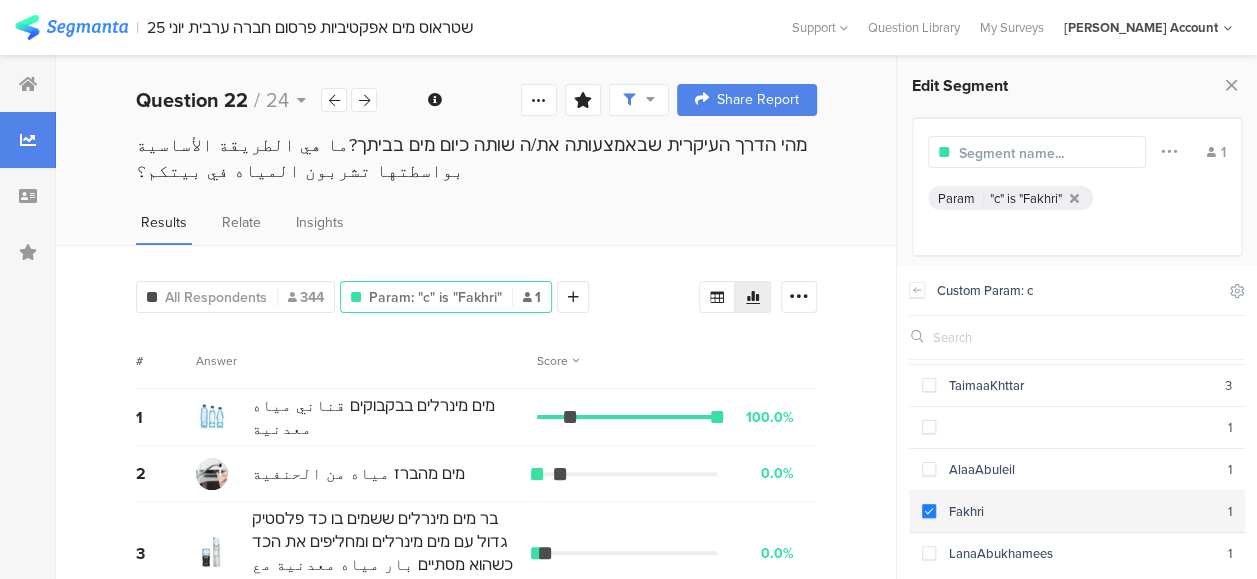 click at bounding box center [929, 511] 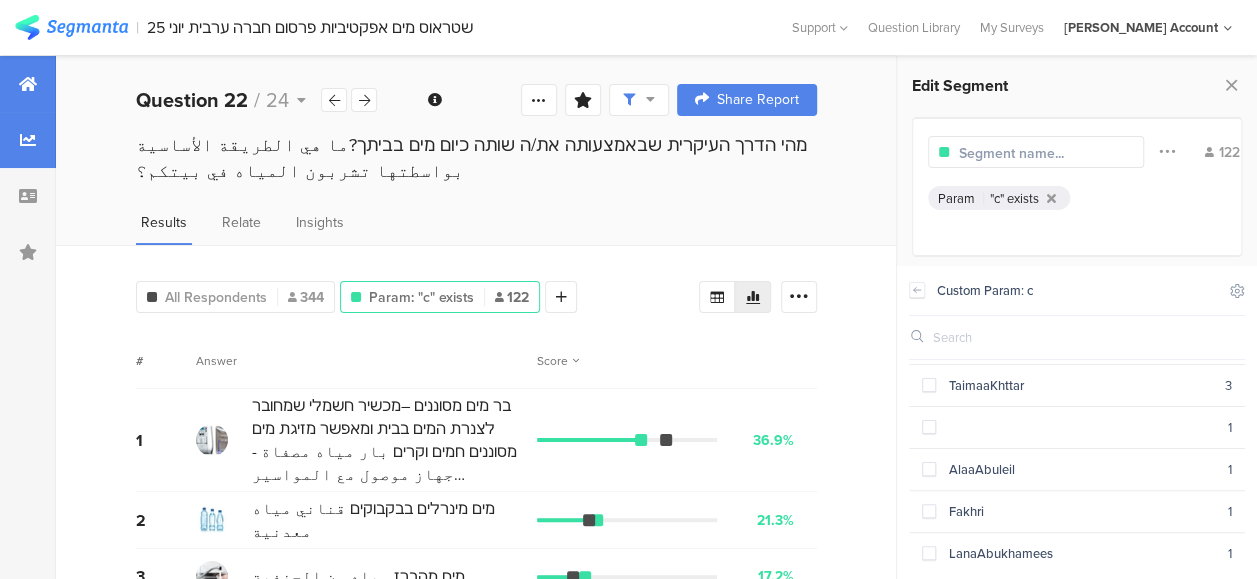 click at bounding box center [28, 84] 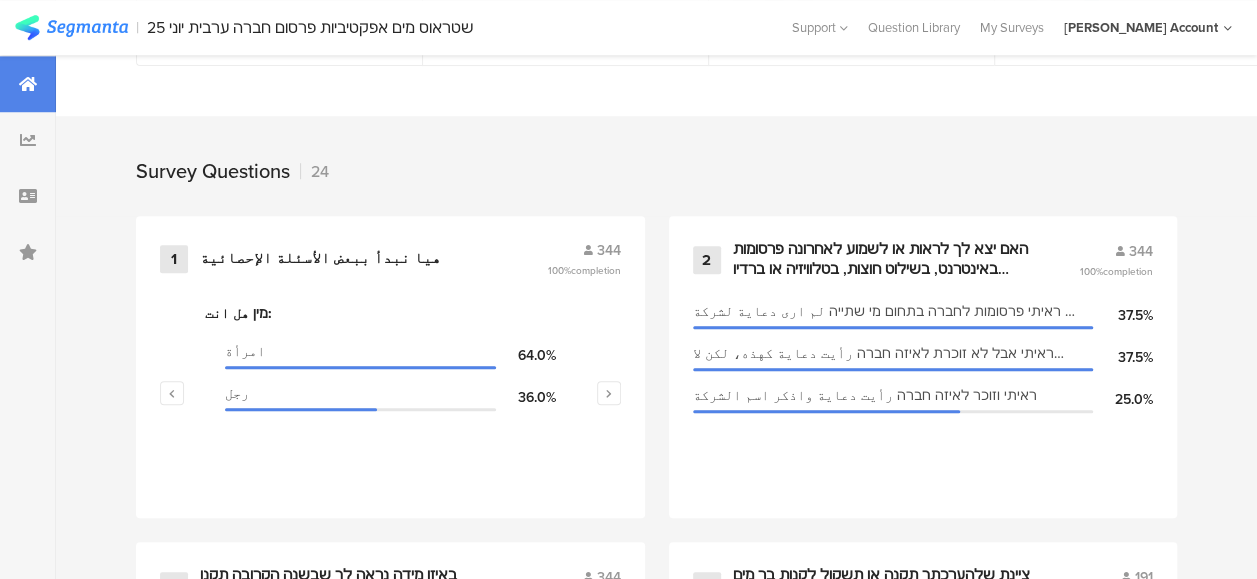 scroll, scrollTop: 800, scrollLeft: 0, axis: vertical 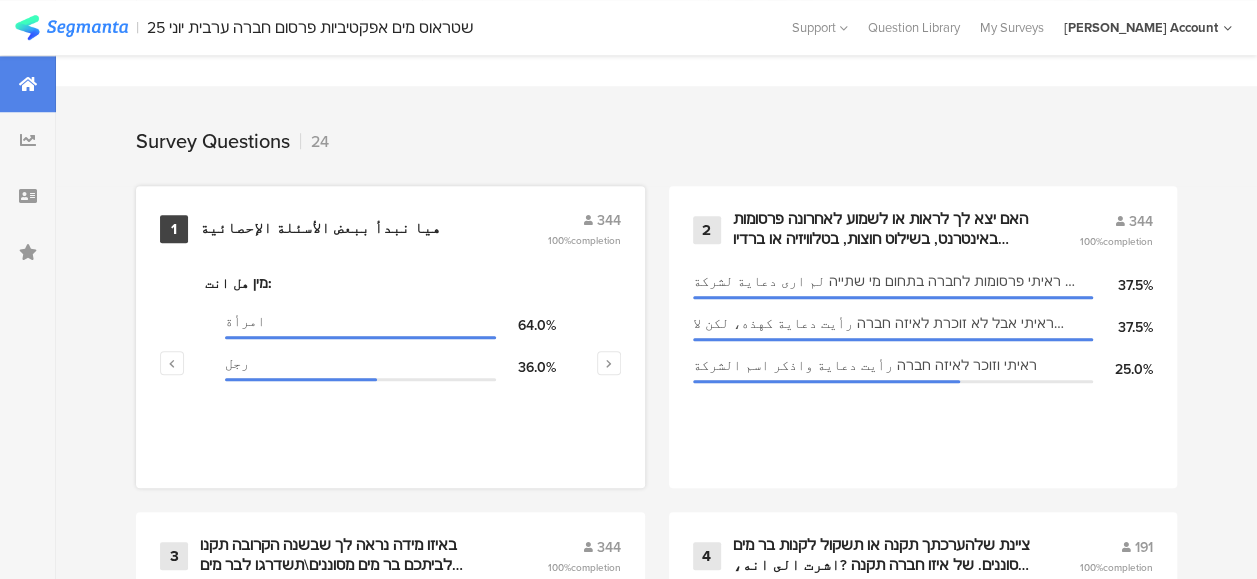click on "מין هل انت:
امرأة
64.0%
رجل
36.0%" at bounding box center [390, 373] 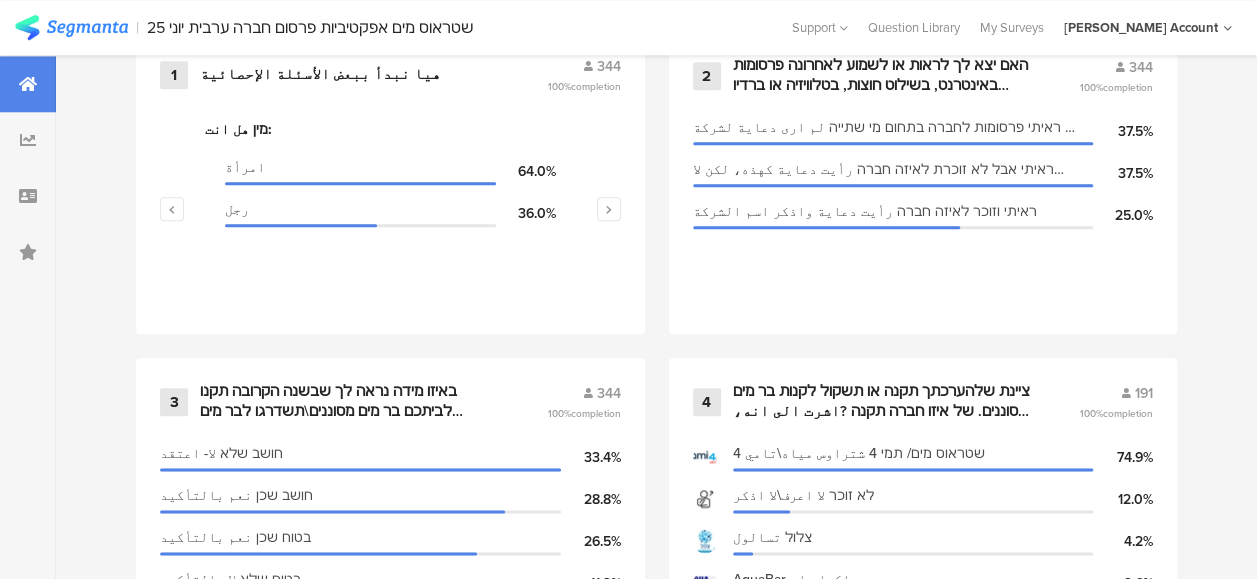 scroll, scrollTop: 1100, scrollLeft: 0, axis: vertical 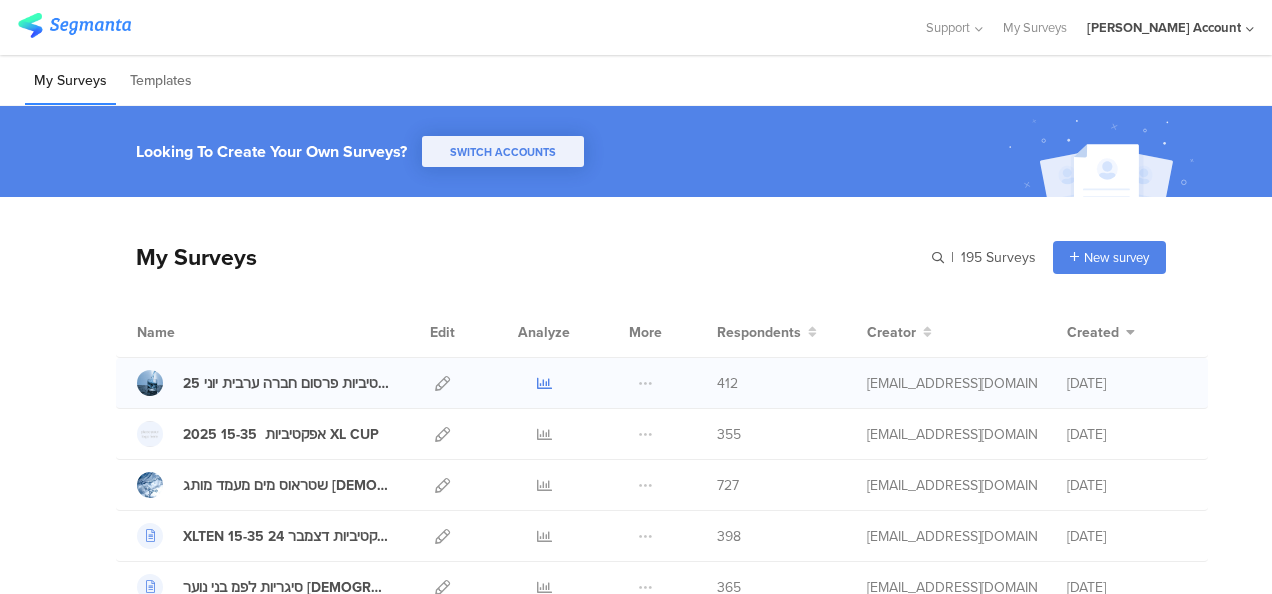 click at bounding box center (544, 383) 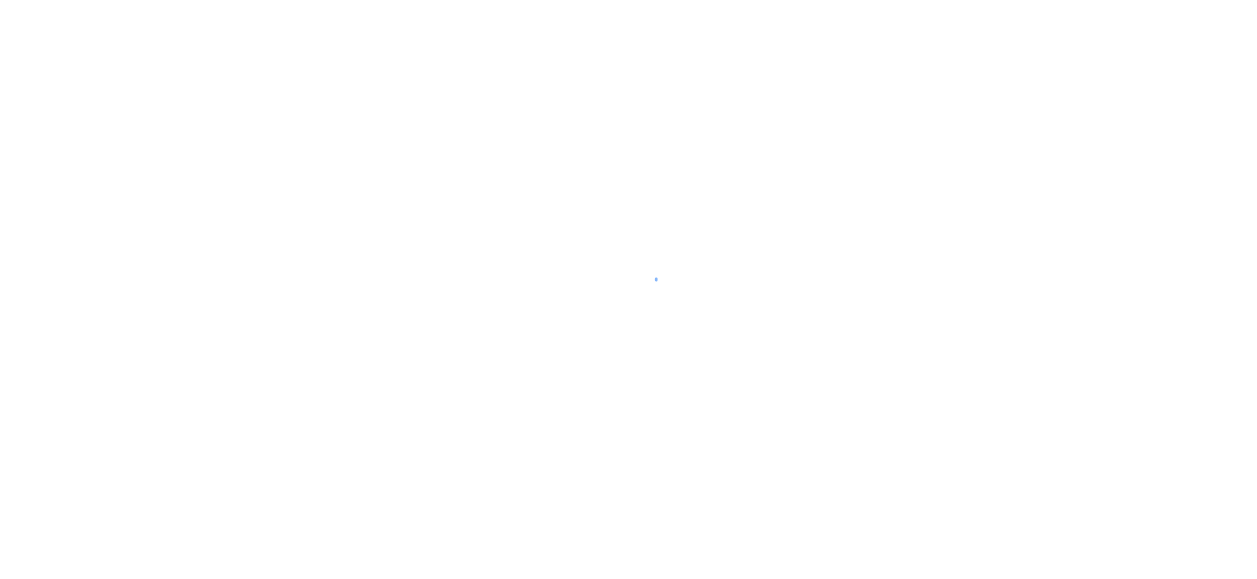 scroll, scrollTop: 0, scrollLeft: 0, axis: both 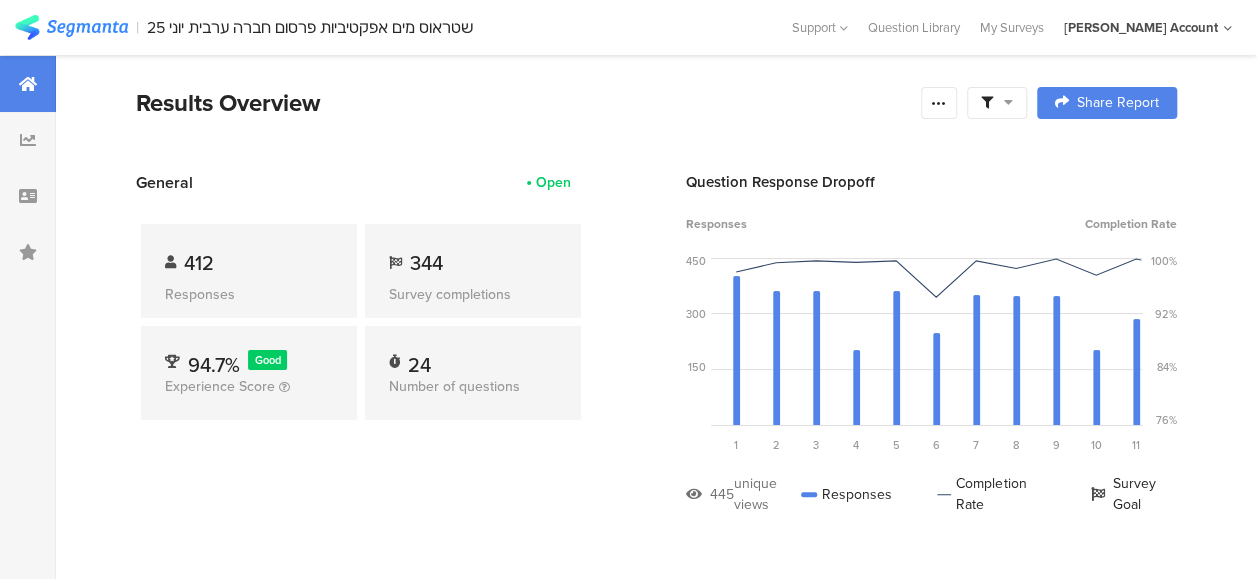 click at bounding box center (997, 103) 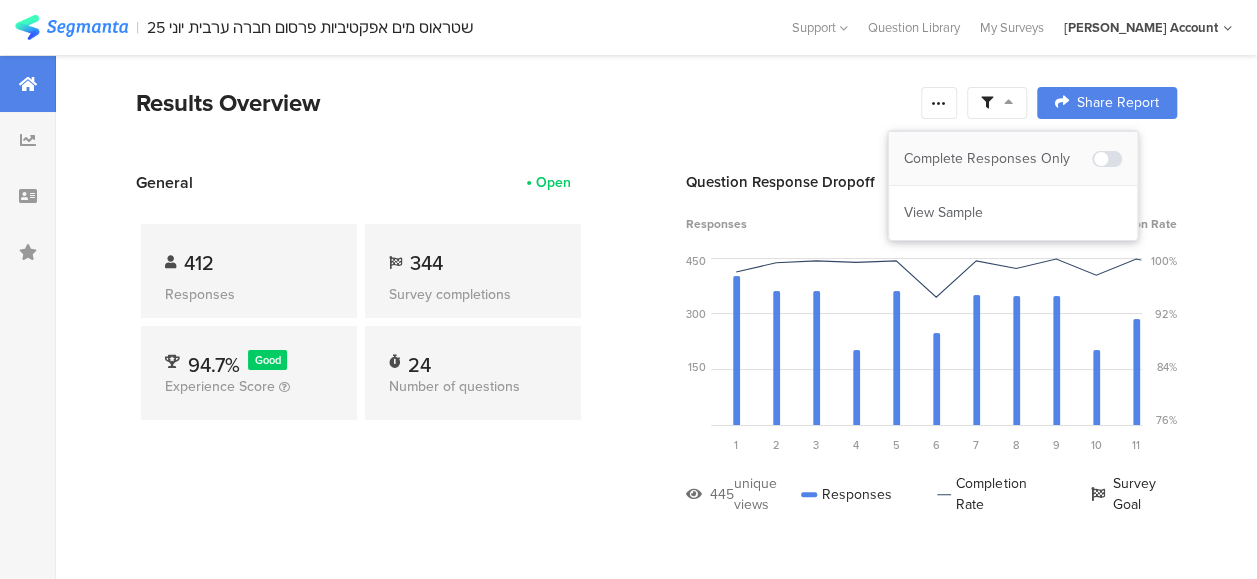 click on "Complete Responses Only" at bounding box center (998, 159) 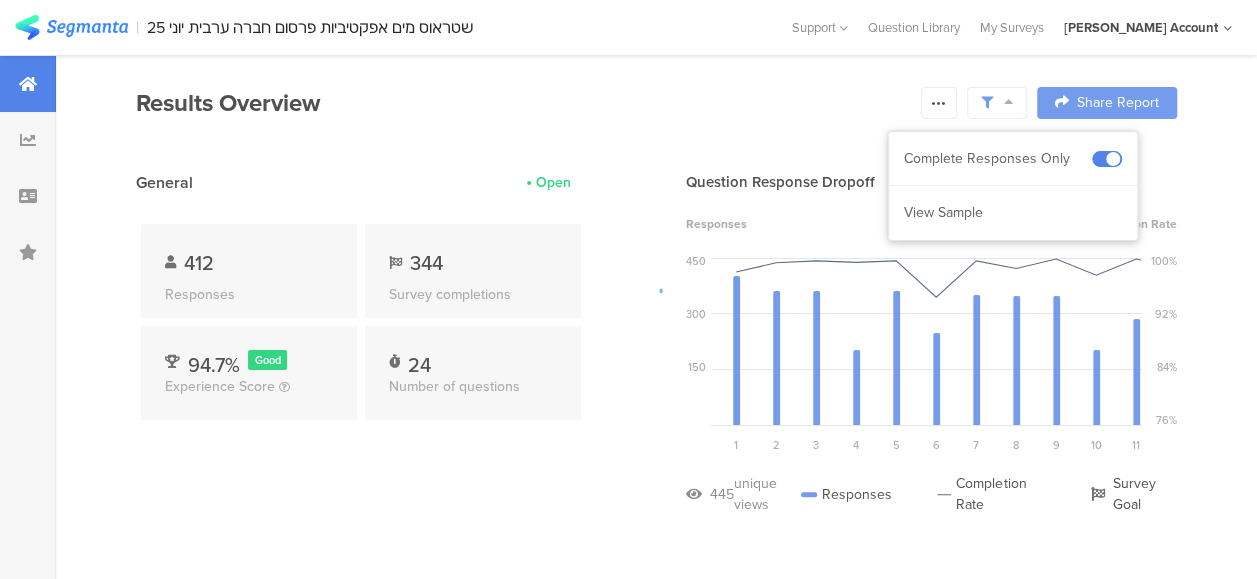 click at bounding box center (628, 289) 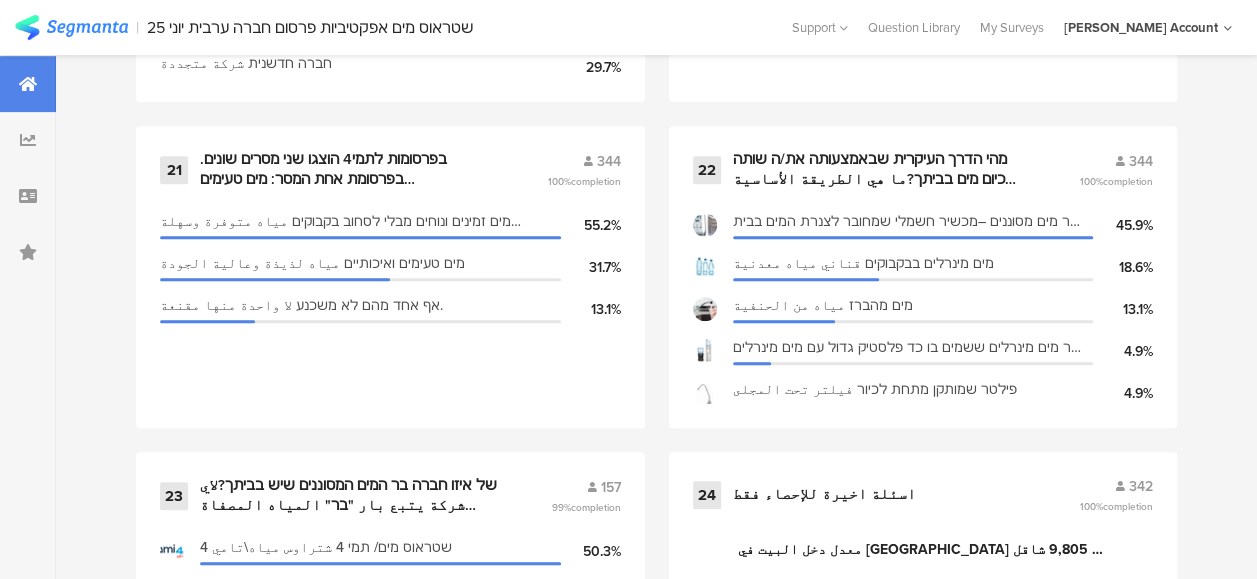scroll, scrollTop: 4200, scrollLeft: 0, axis: vertical 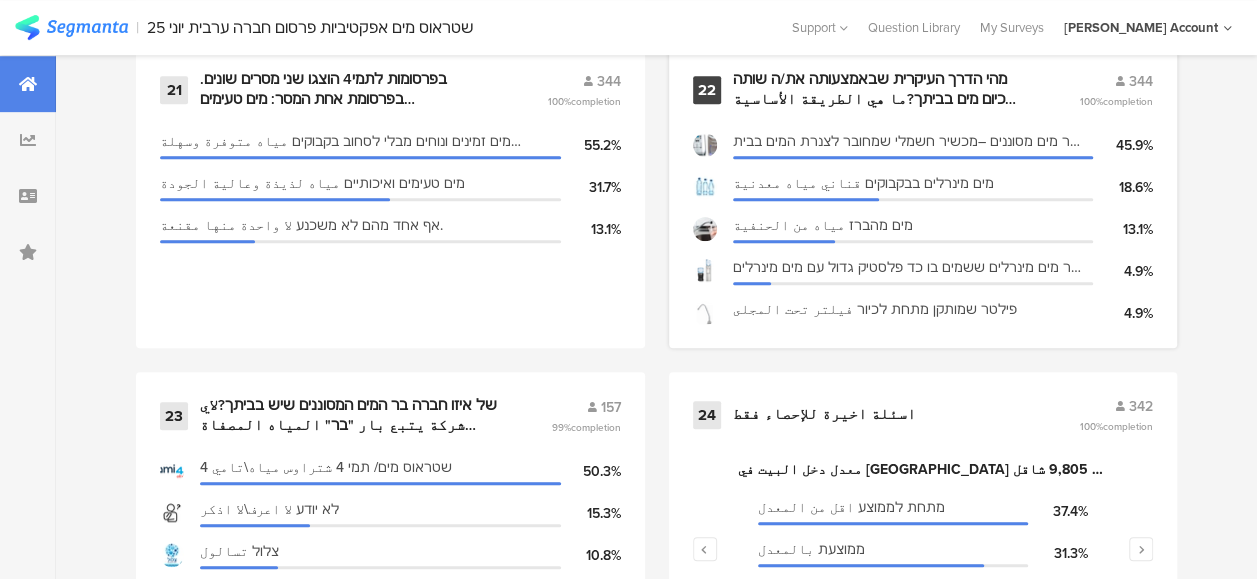 click on "מהי הדרך העיקרית שבאמצעותה את/ה שותה כיום מים בביתך?ما هي الطريقة الأساسية بواسطتها تشربون المياه في بيتكم؟" at bounding box center [882, 89] 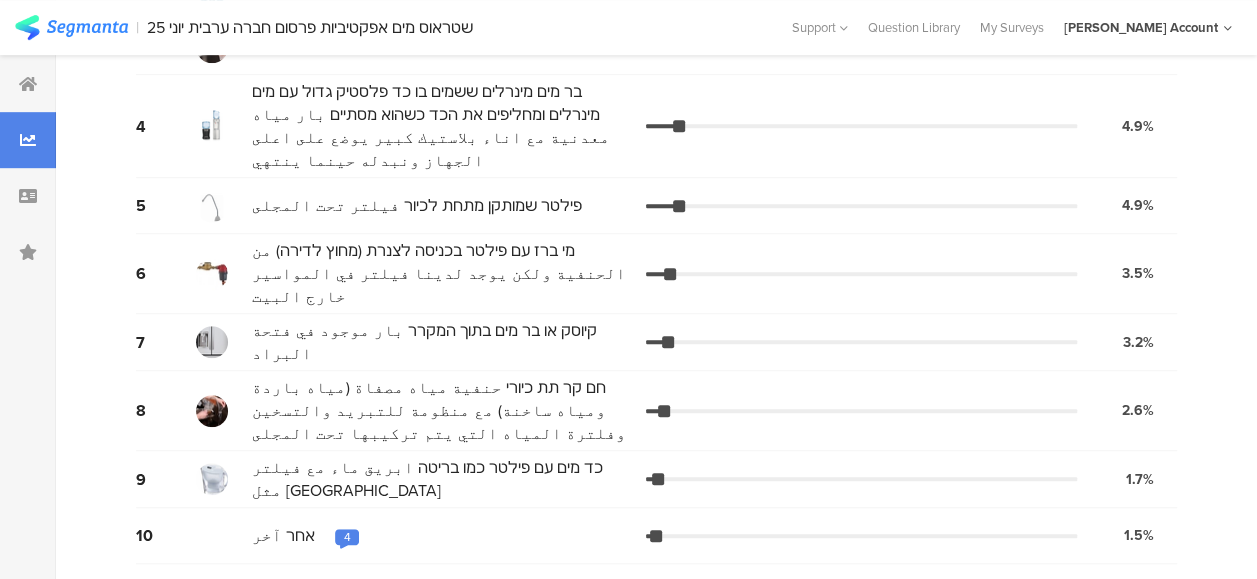 scroll, scrollTop: 0, scrollLeft: 0, axis: both 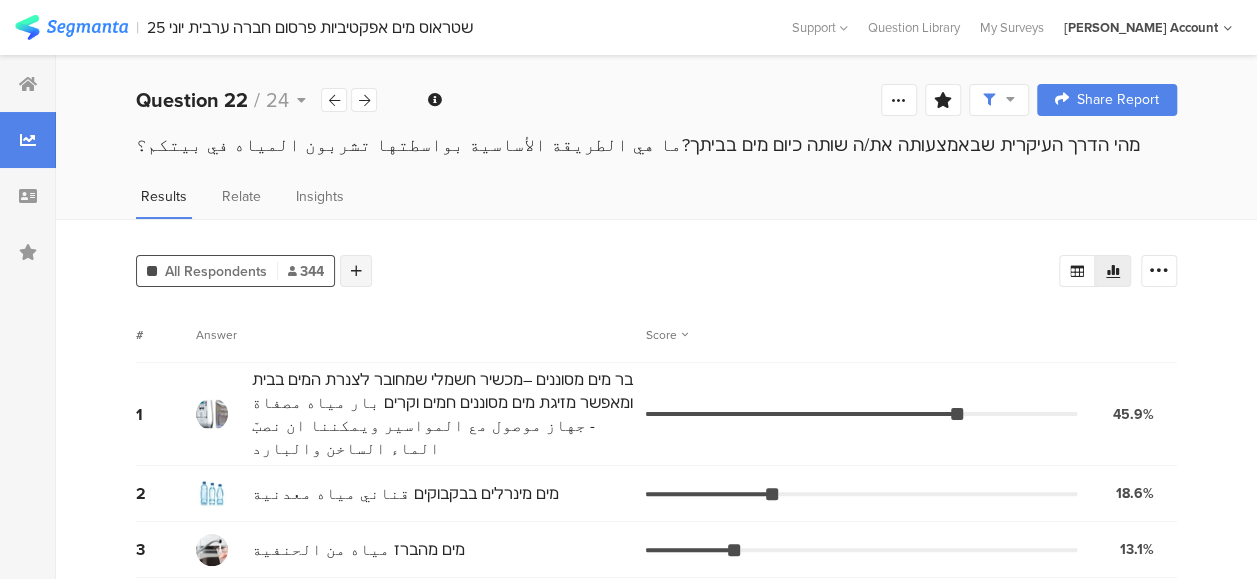 click at bounding box center [356, 271] 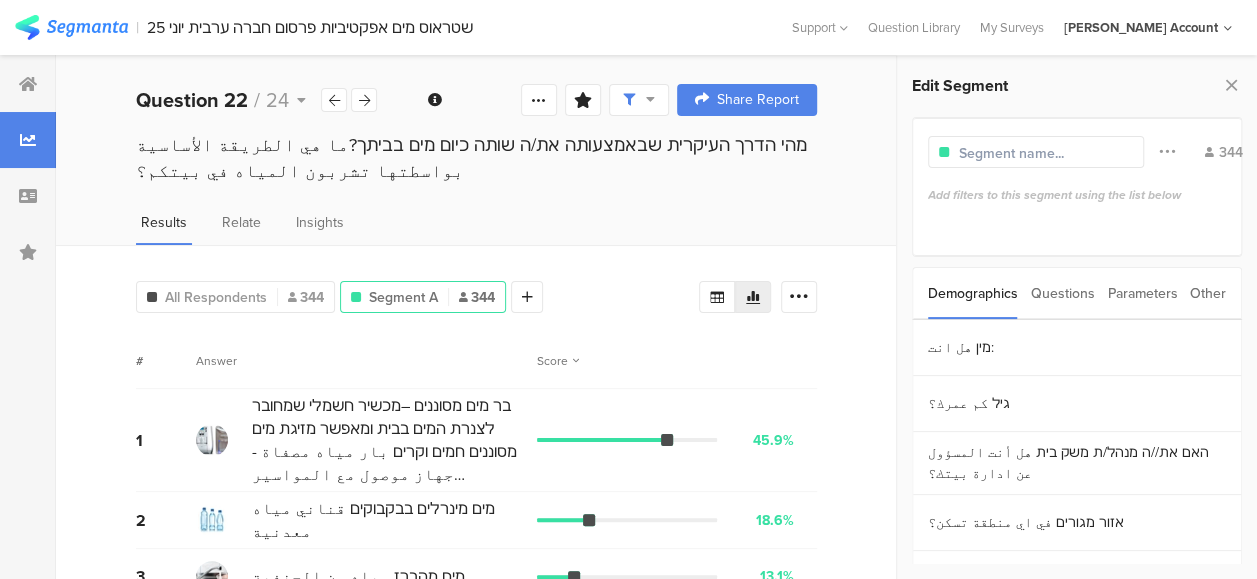 click on "Parameters" at bounding box center [1142, 293] 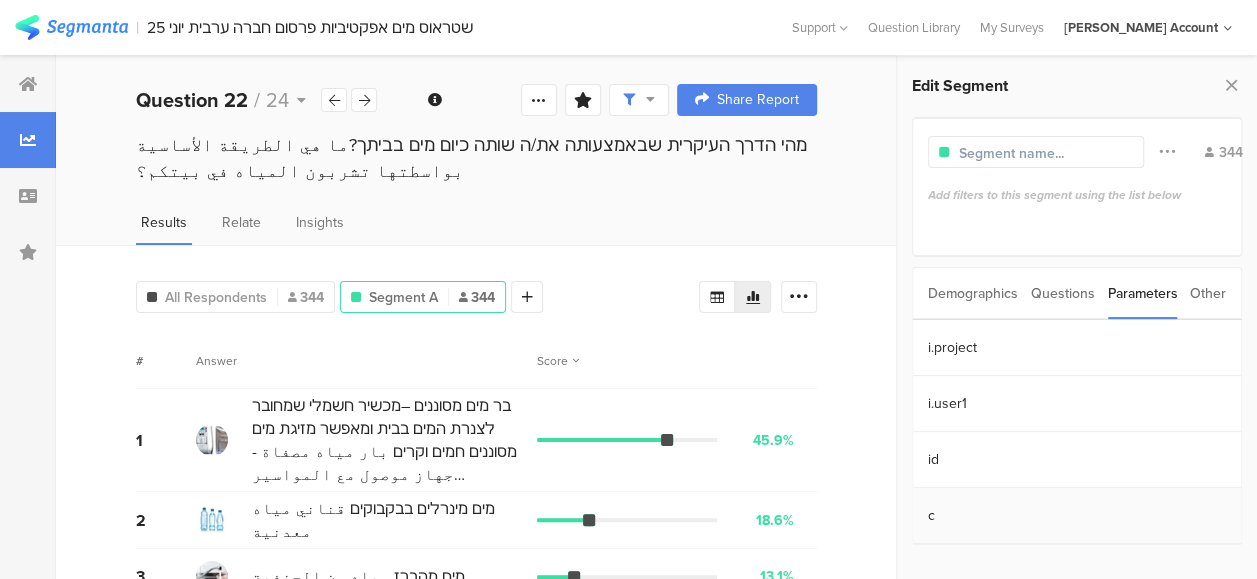 click on "c" at bounding box center (1077, 516) 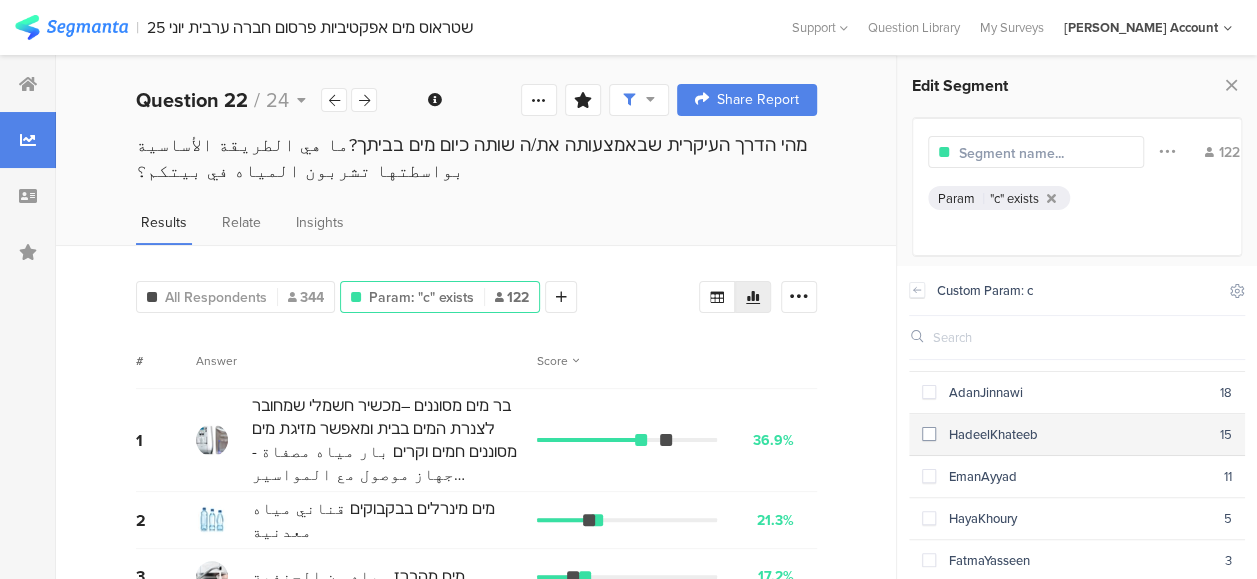 scroll, scrollTop: 100, scrollLeft: 0, axis: vertical 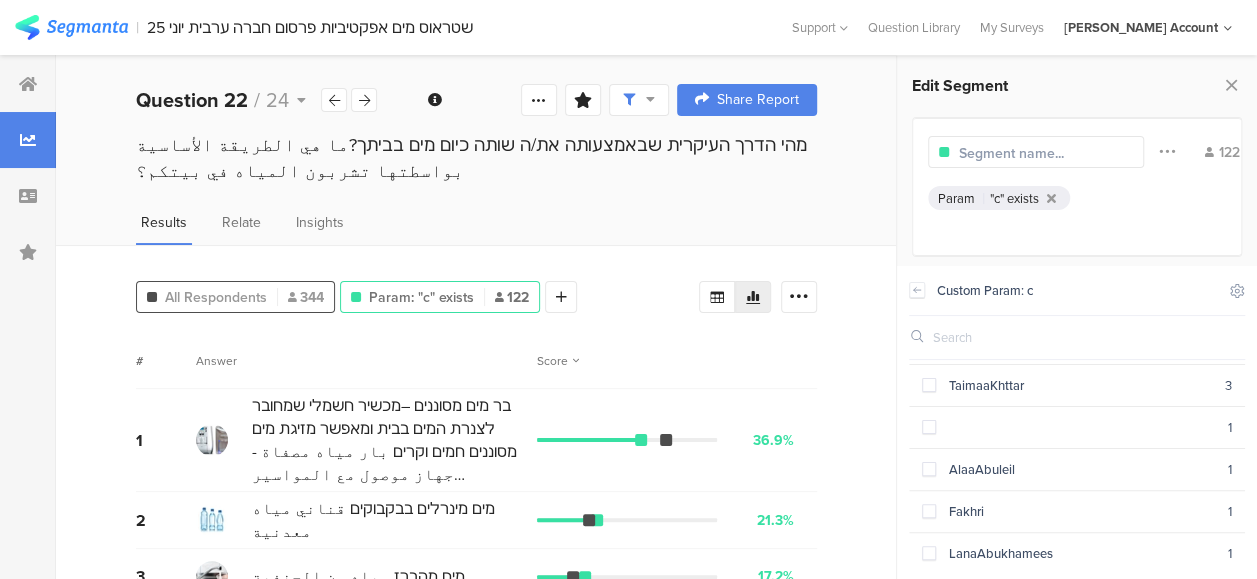 click on "All Respondents" at bounding box center [216, 297] 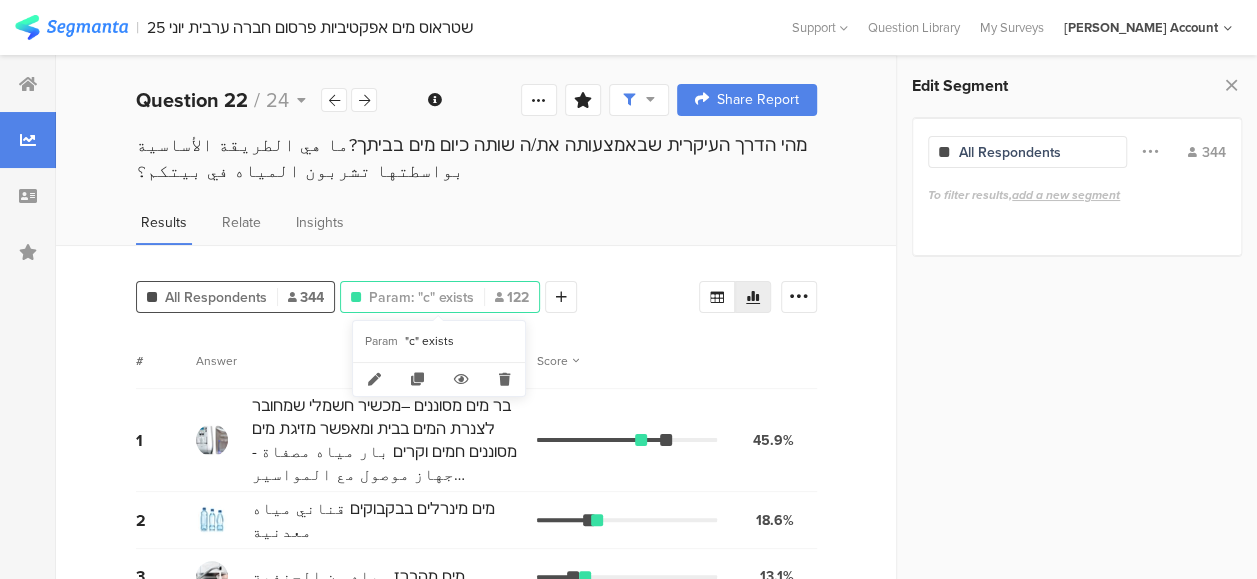 click on "Param: "c" exists" at bounding box center [421, 297] 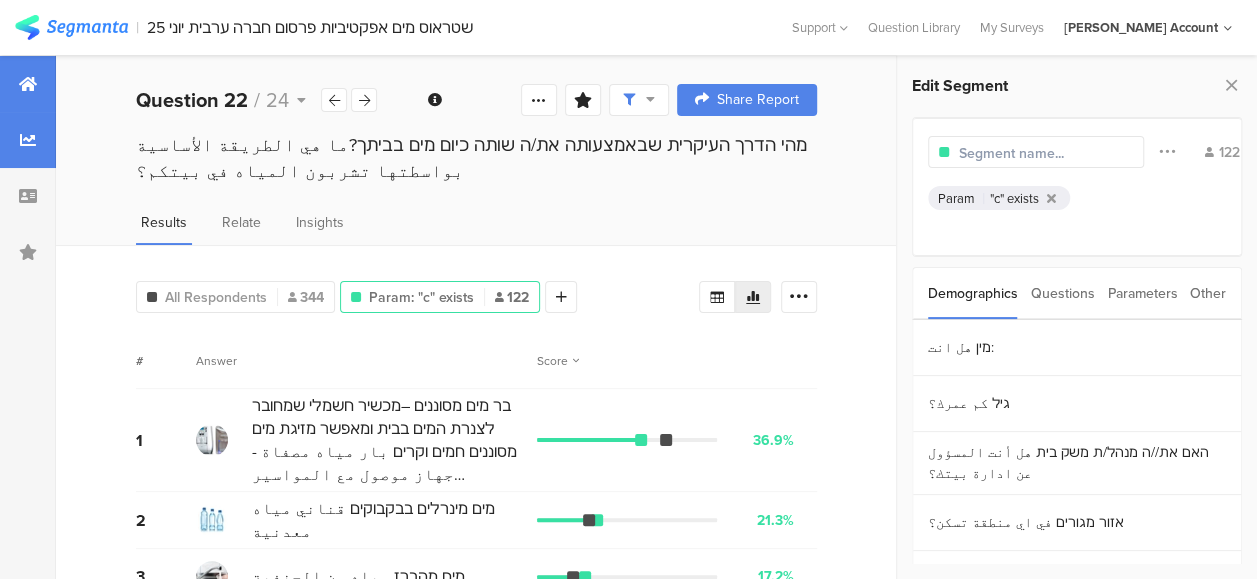 click at bounding box center [28, 84] 